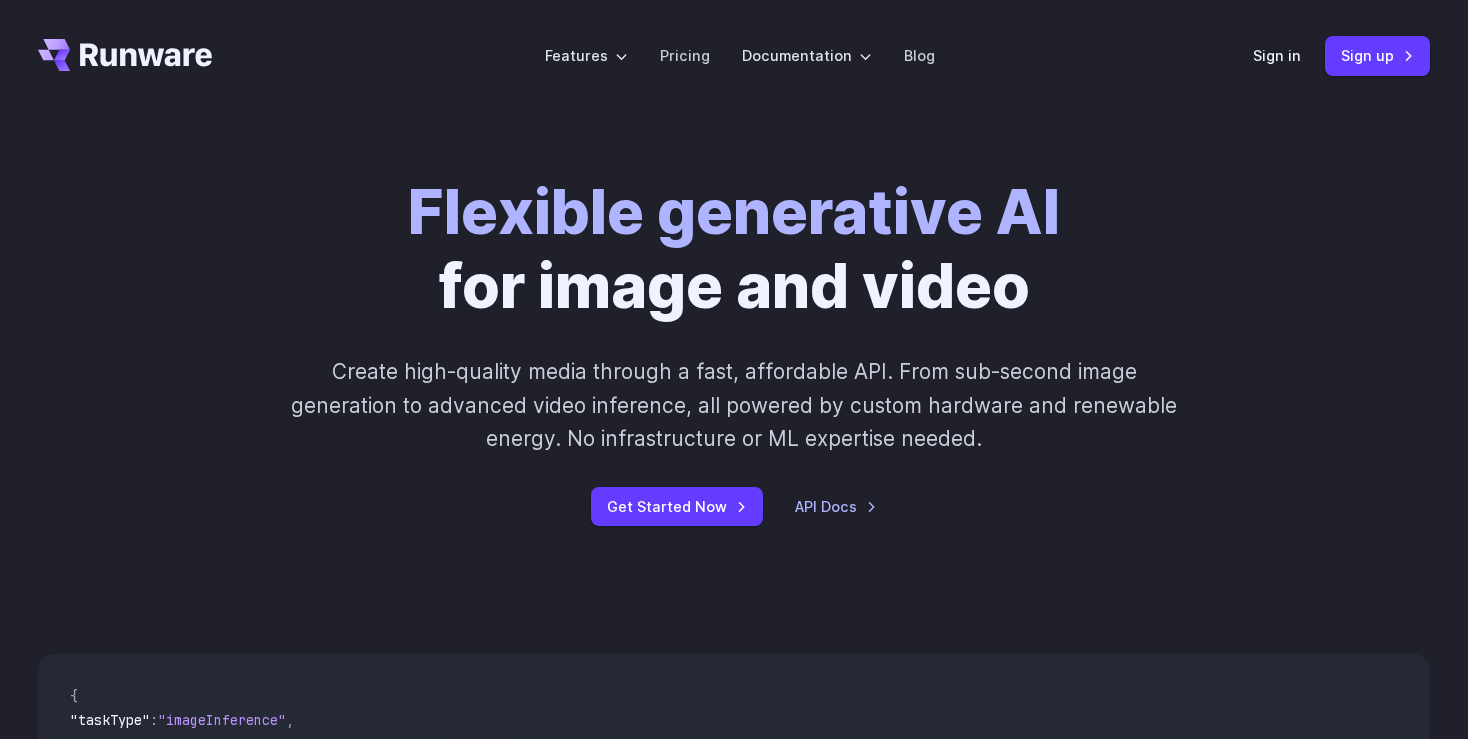 scroll, scrollTop: 0, scrollLeft: 0, axis: both 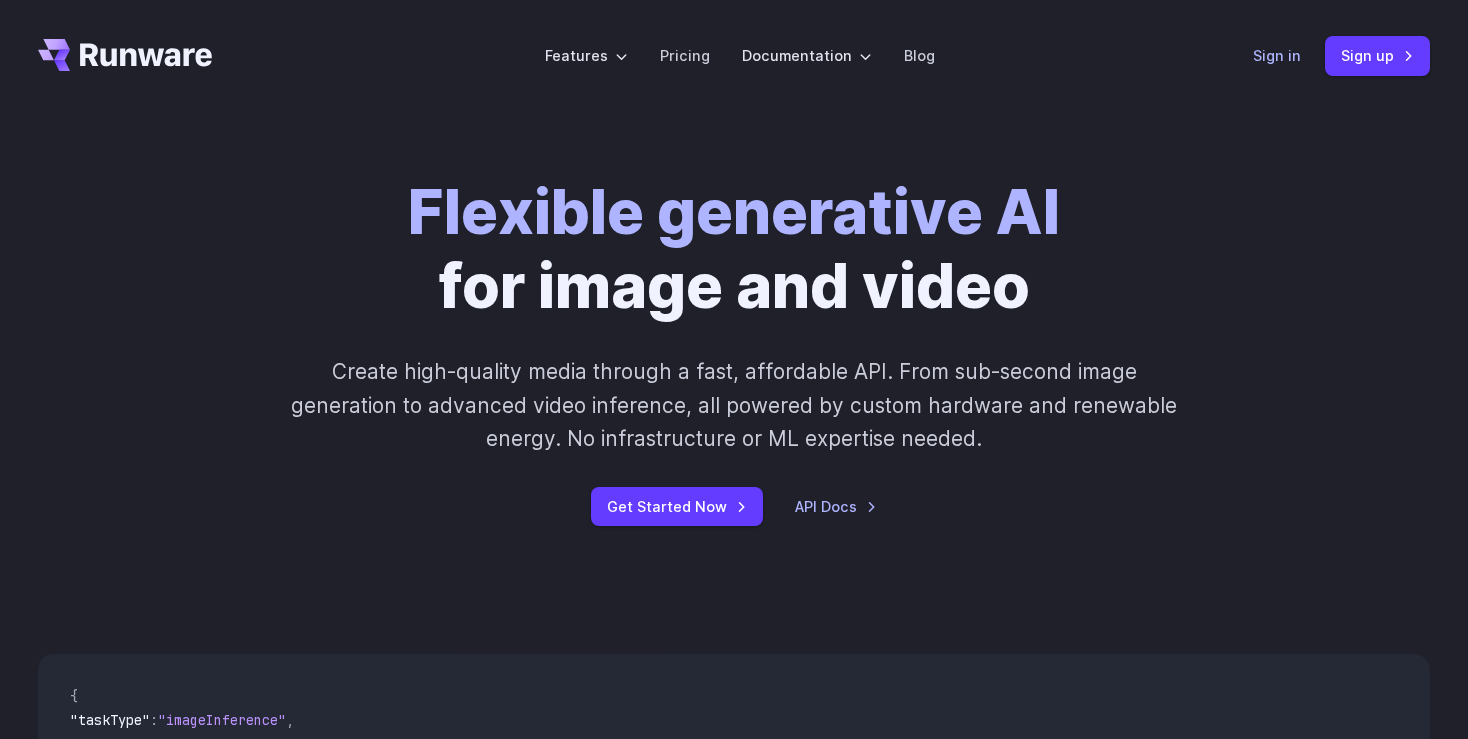 click on "Sign in" at bounding box center (1277, 55) 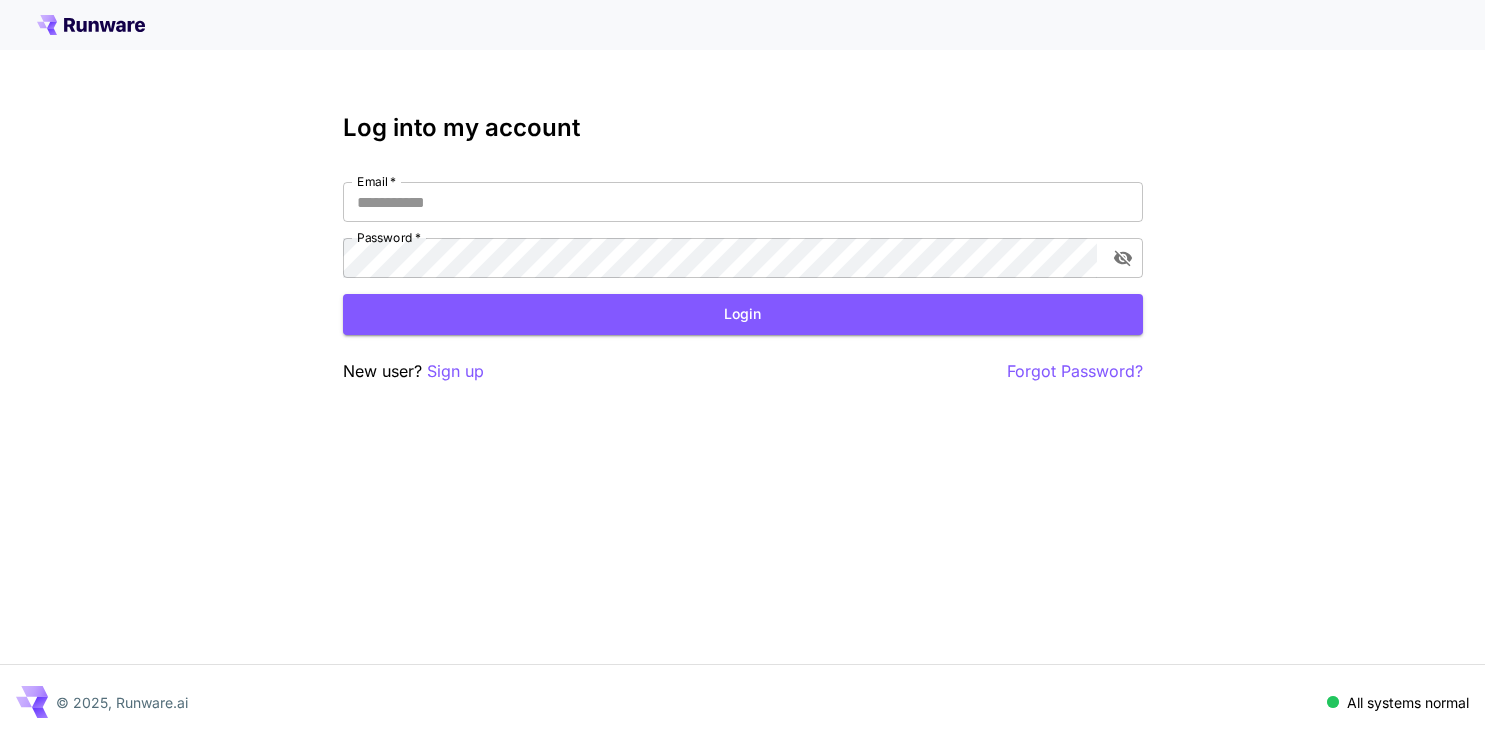 scroll, scrollTop: 0, scrollLeft: 0, axis: both 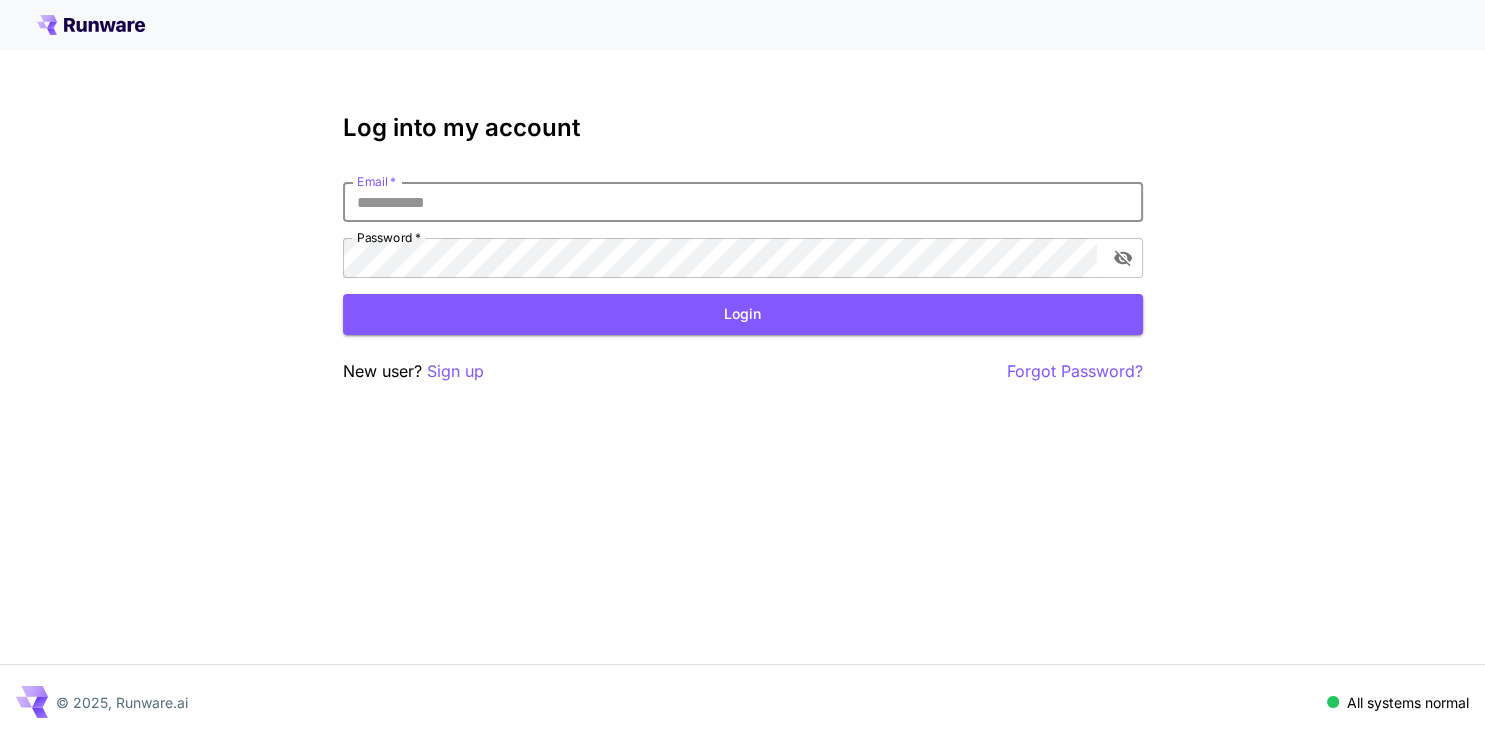 click on "Email   *" at bounding box center [743, 202] 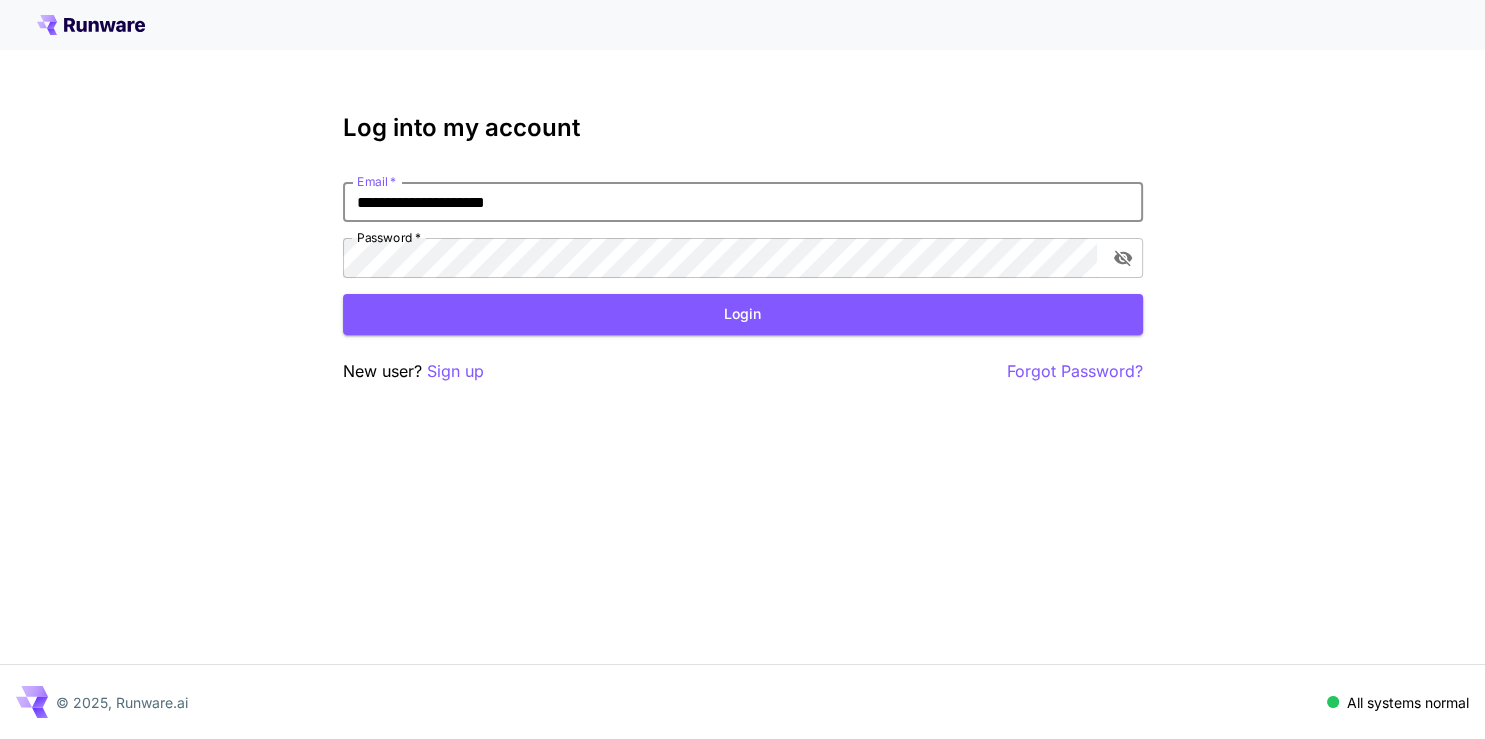 type on "**********" 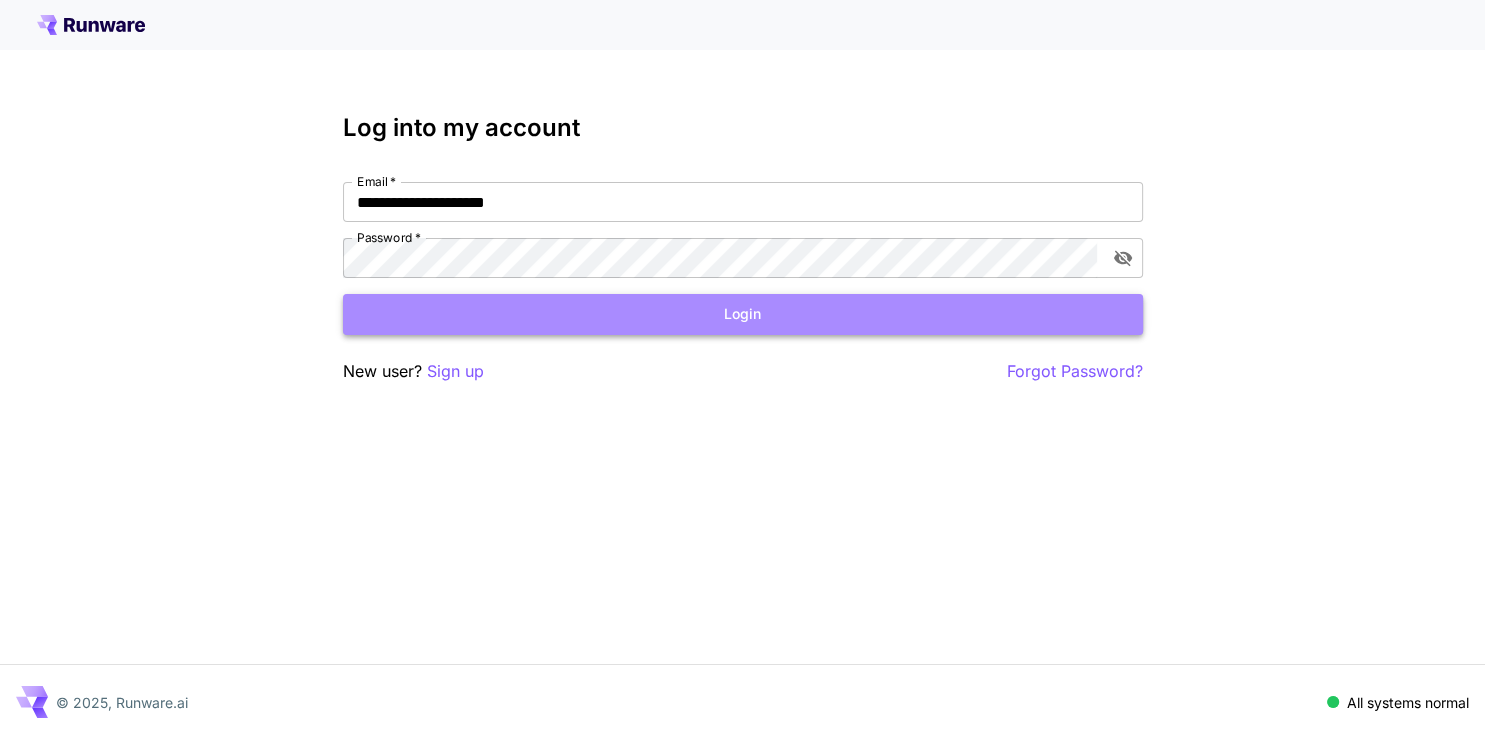 click on "Login" at bounding box center [743, 314] 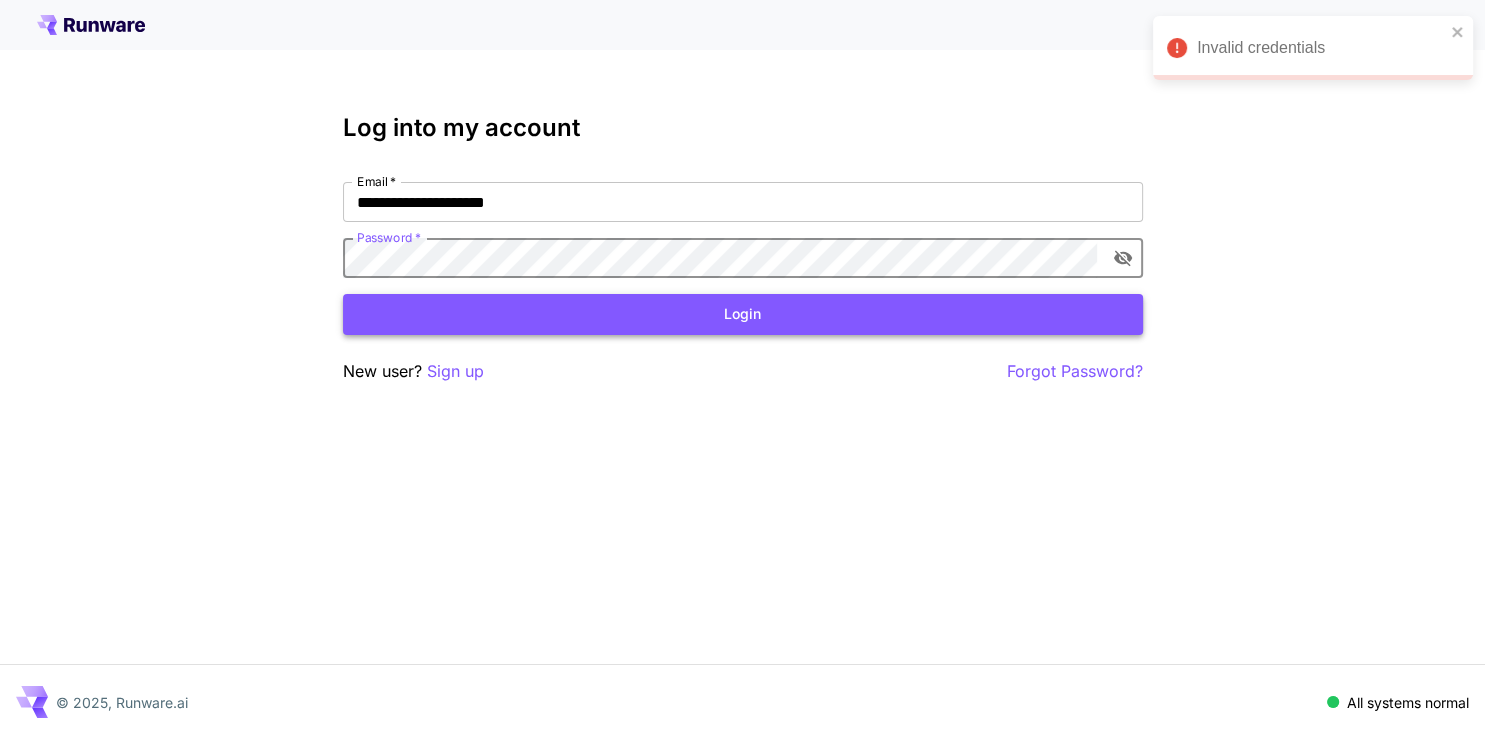 click on "Login" at bounding box center [743, 314] 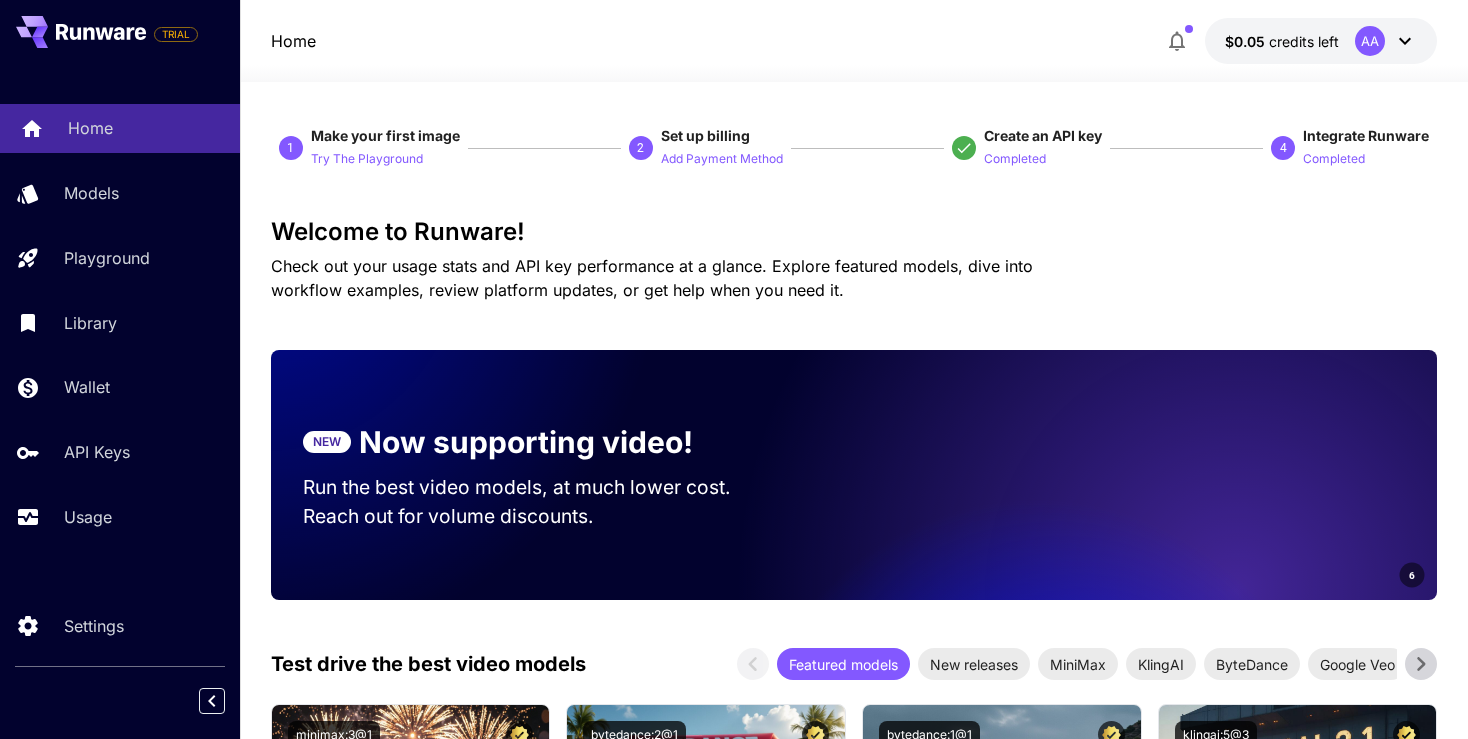click on "Home" at bounding box center [90, 128] 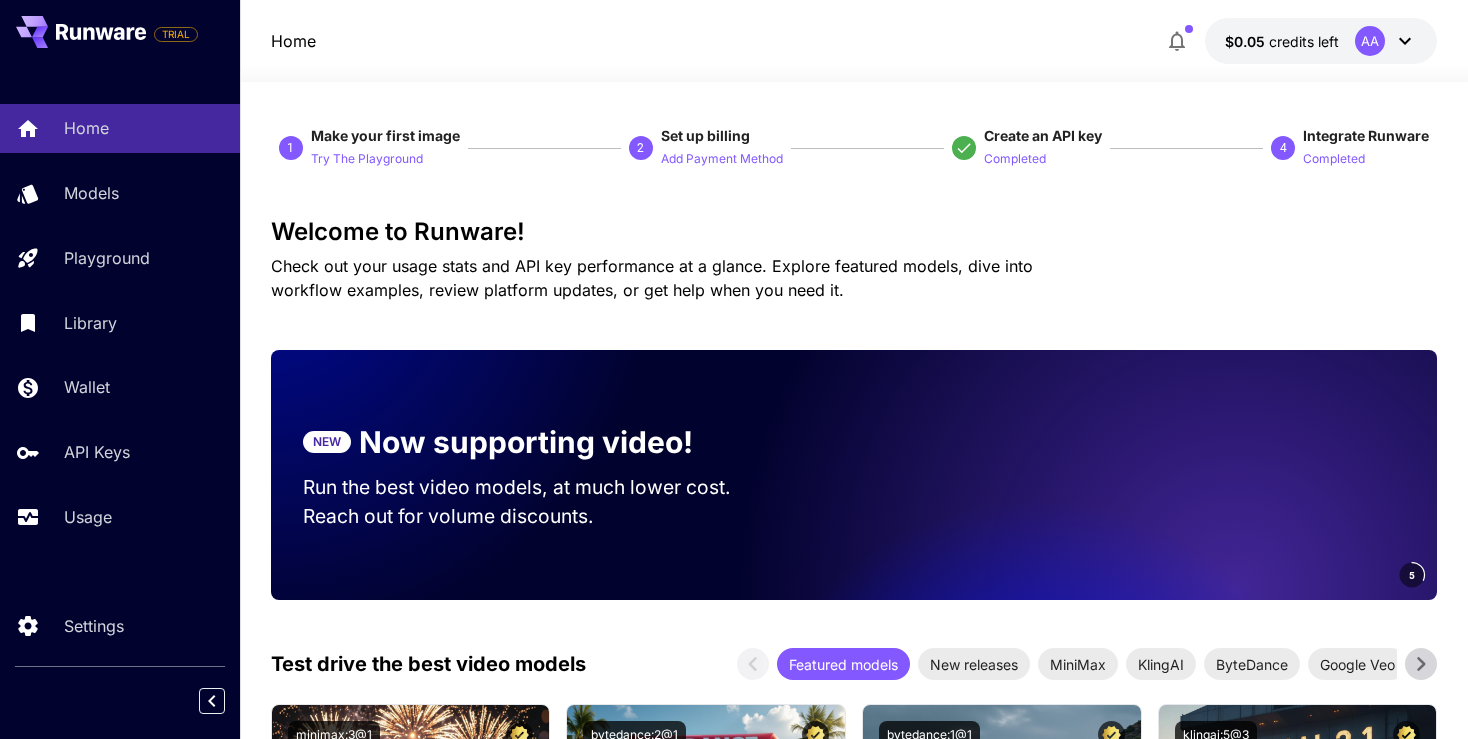 click 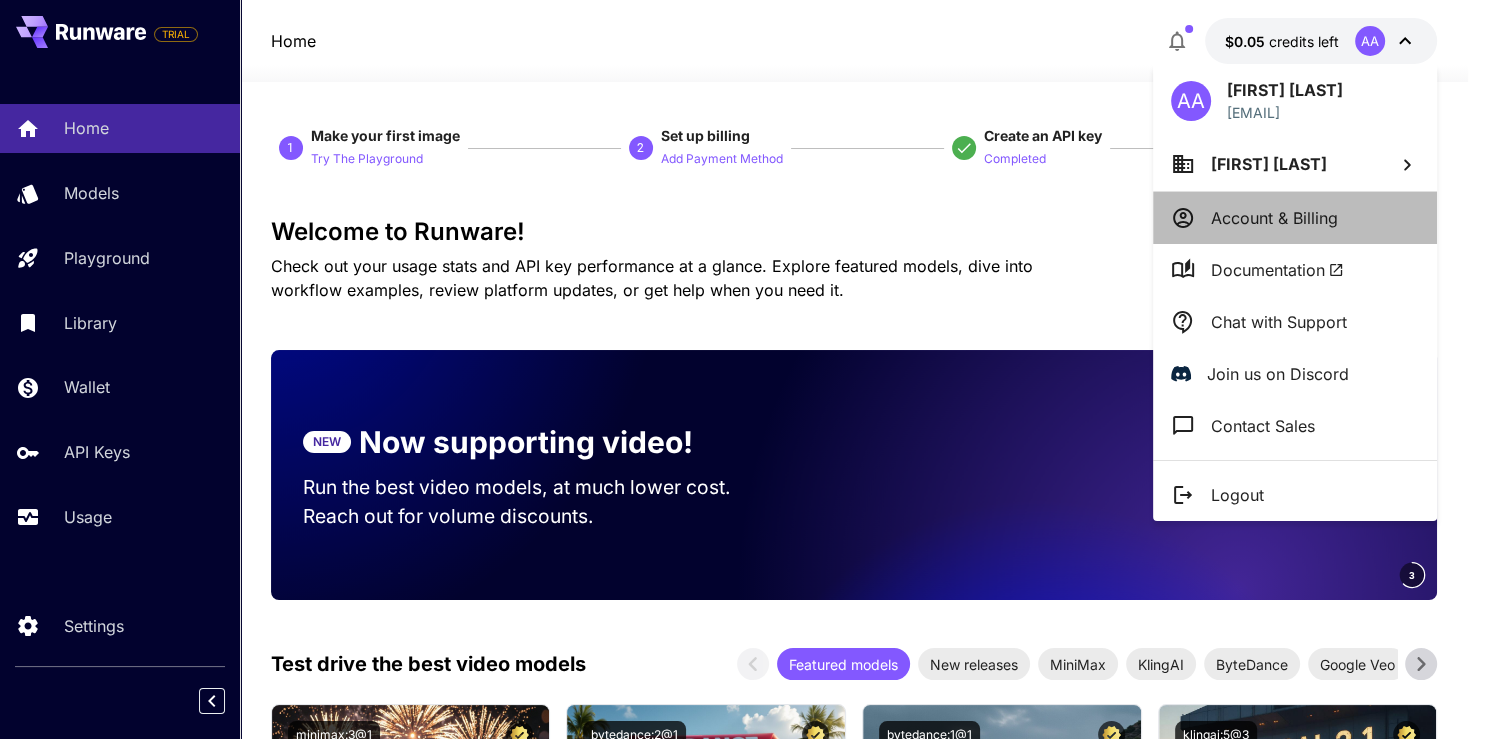 click on "Account & Billing" at bounding box center (1274, 218) 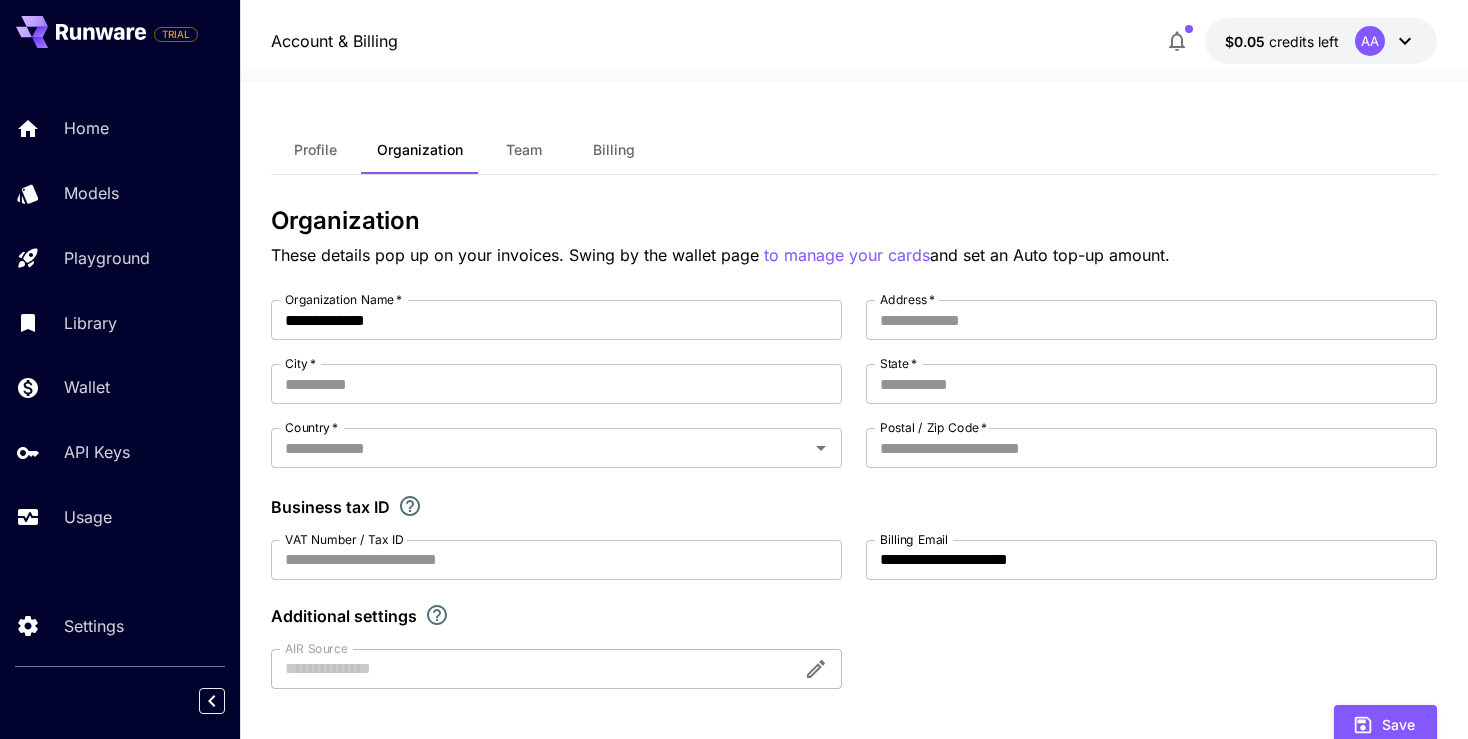 click 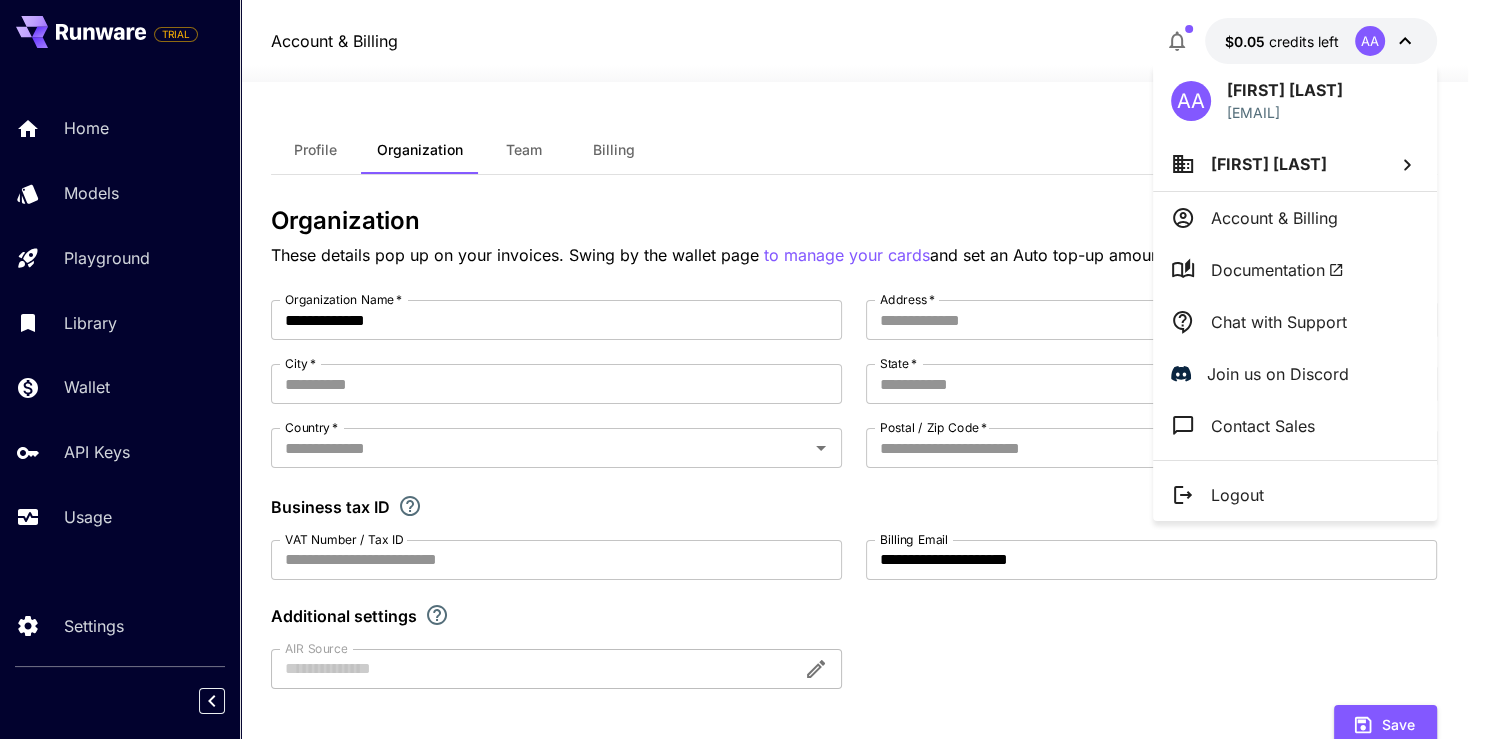 click at bounding box center (742, 369) 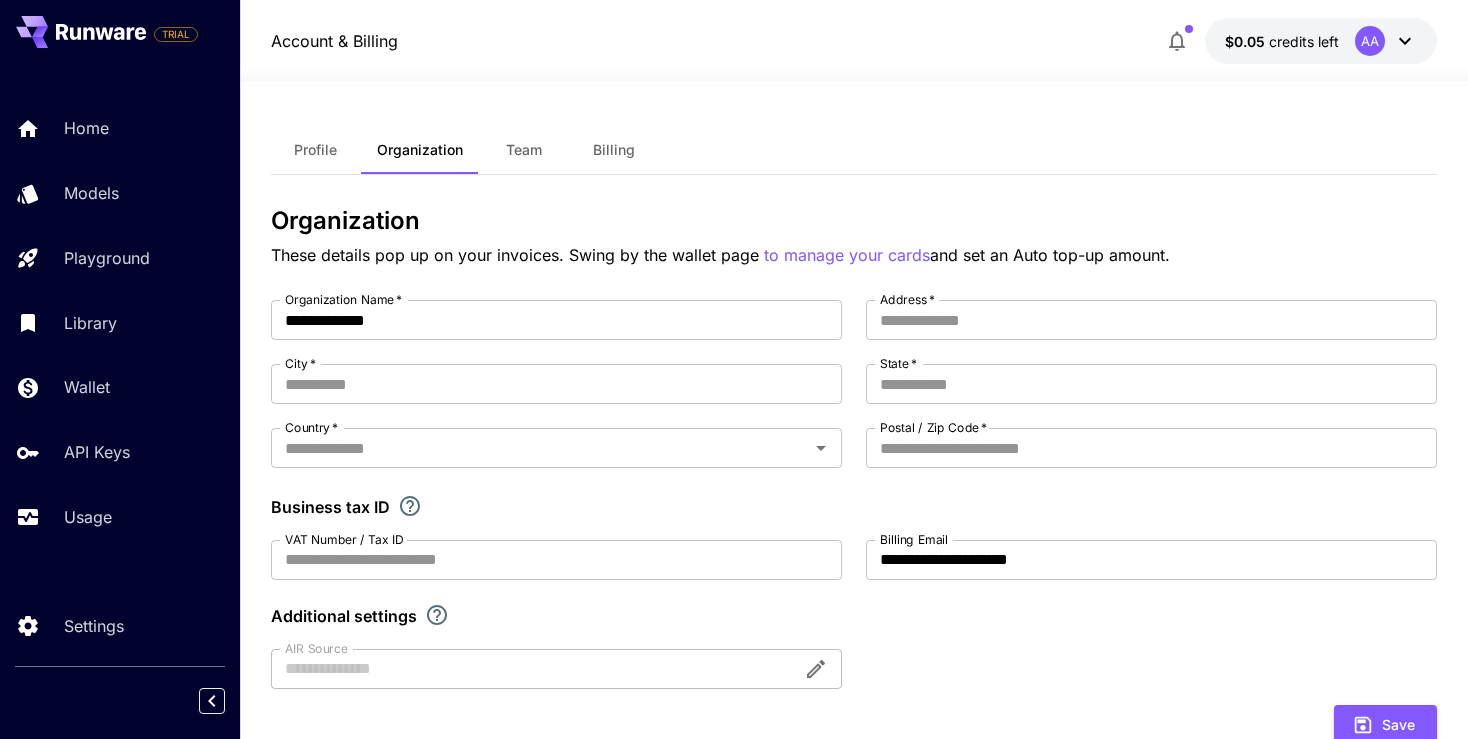 type 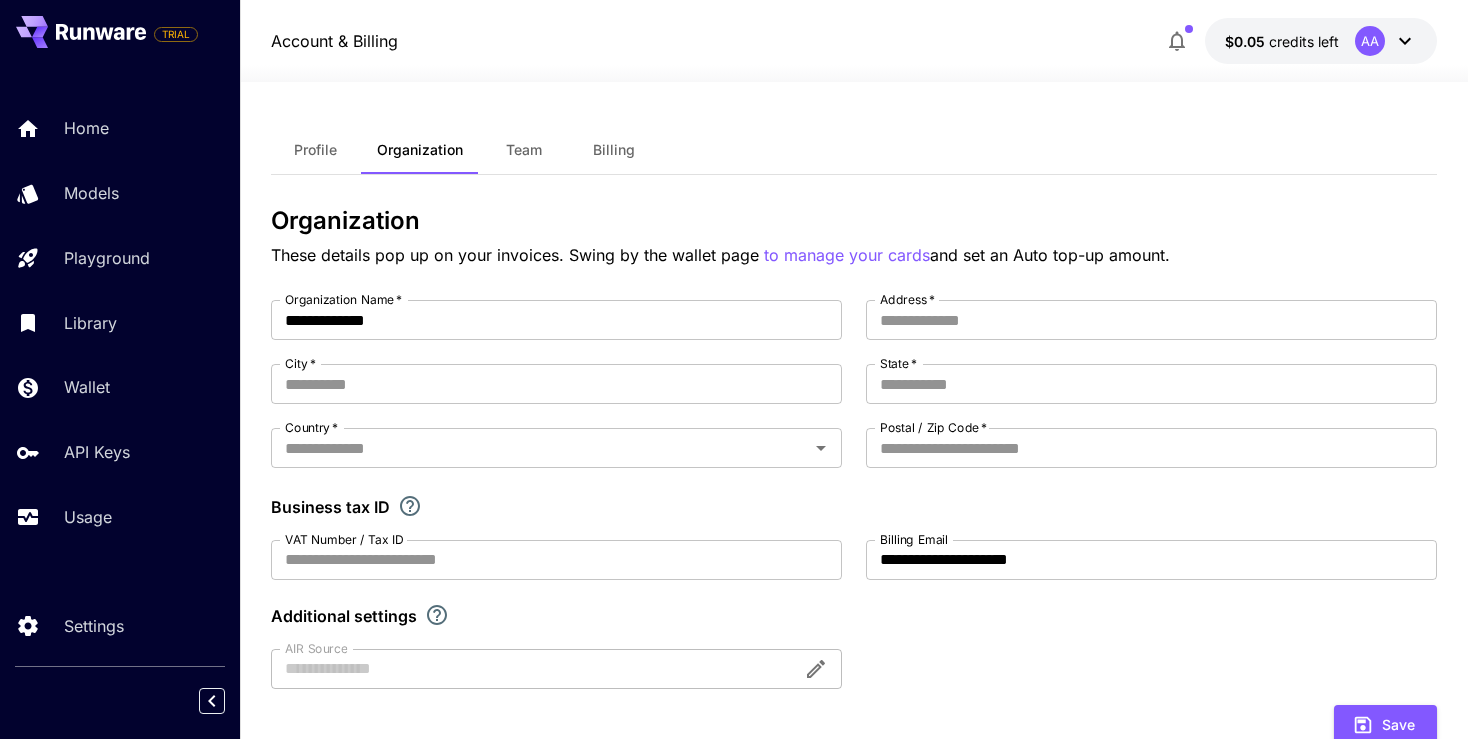 click on "**********" at bounding box center (854, 652) 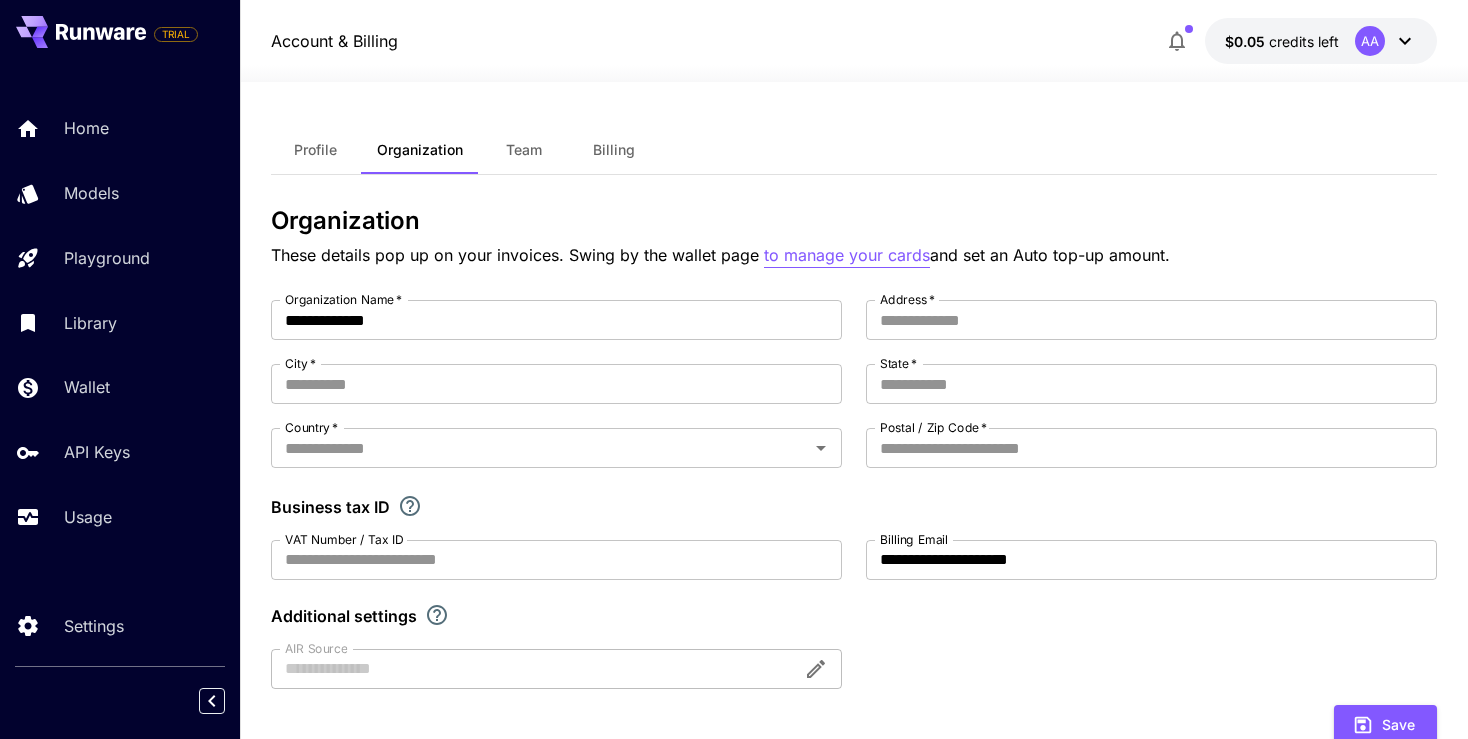 click on "to manage your cards" at bounding box center (847, 255) 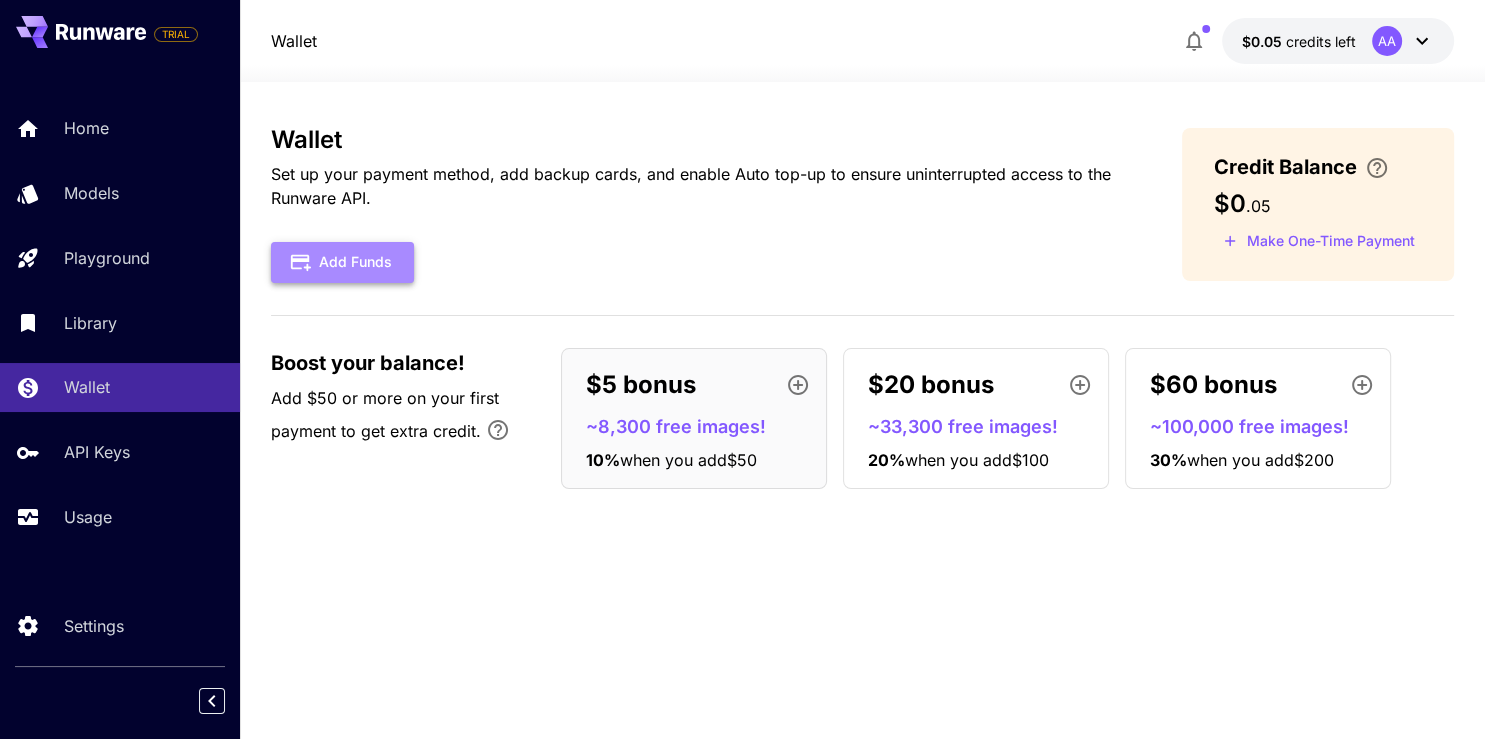 click on "Add Funds" at bounding box center [342, 262] 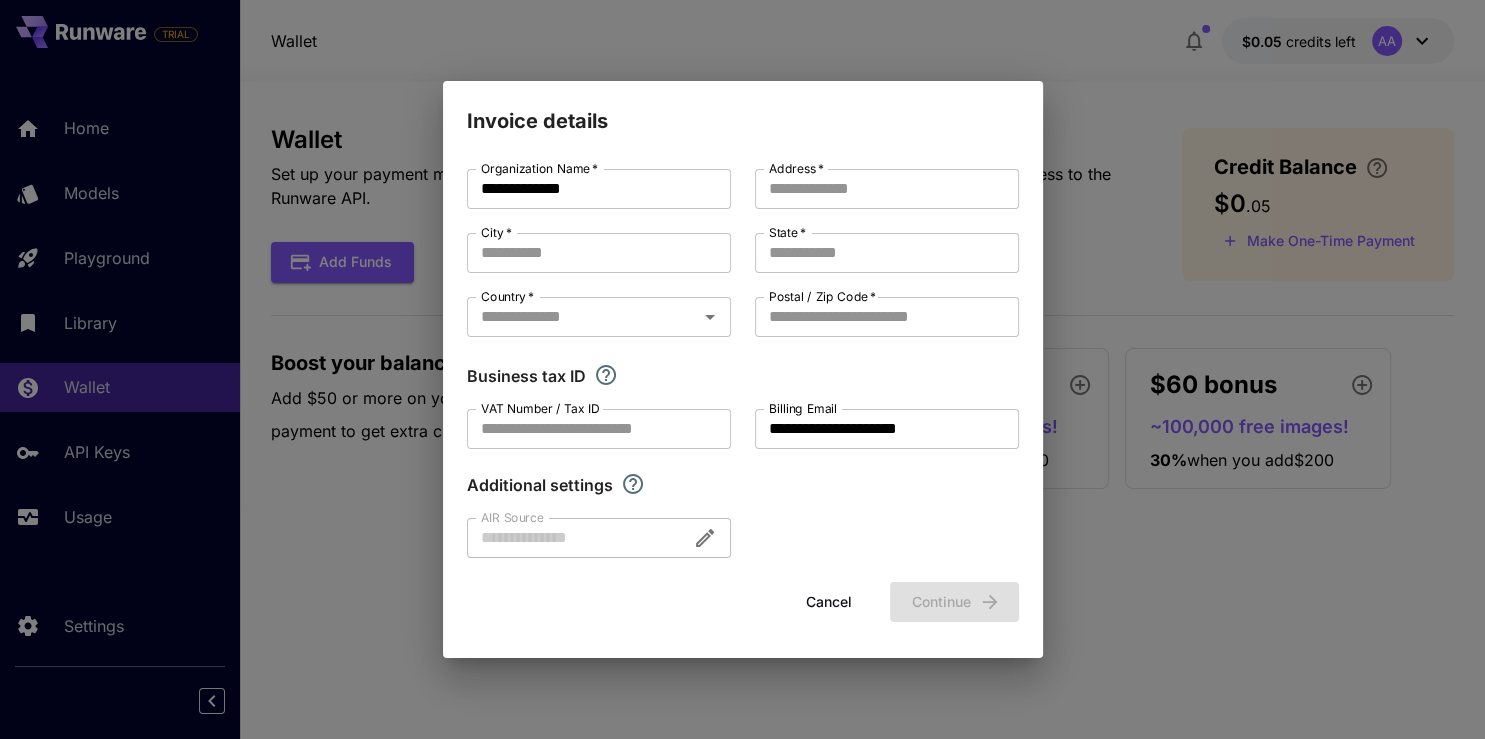 click on "**********" at bounding box center (742, 369) 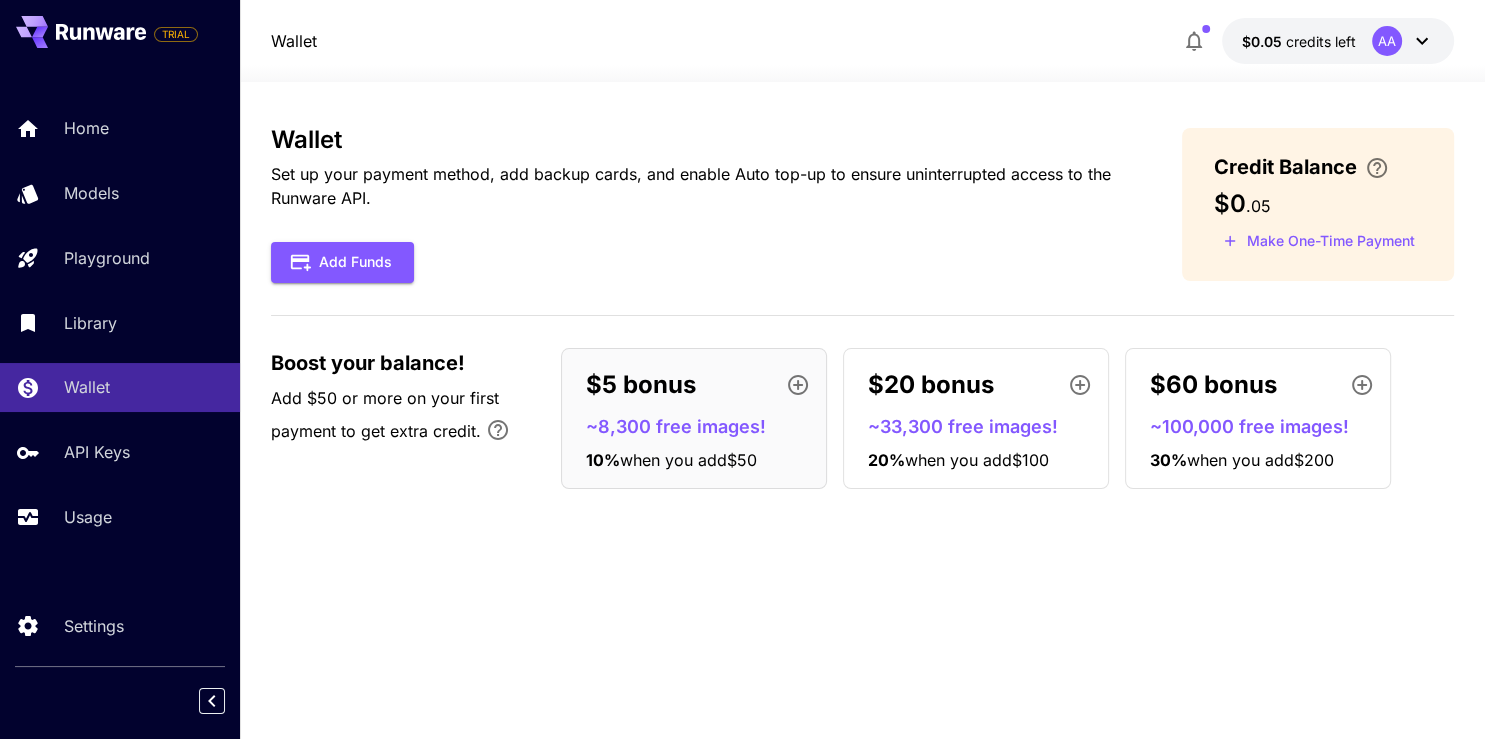 type 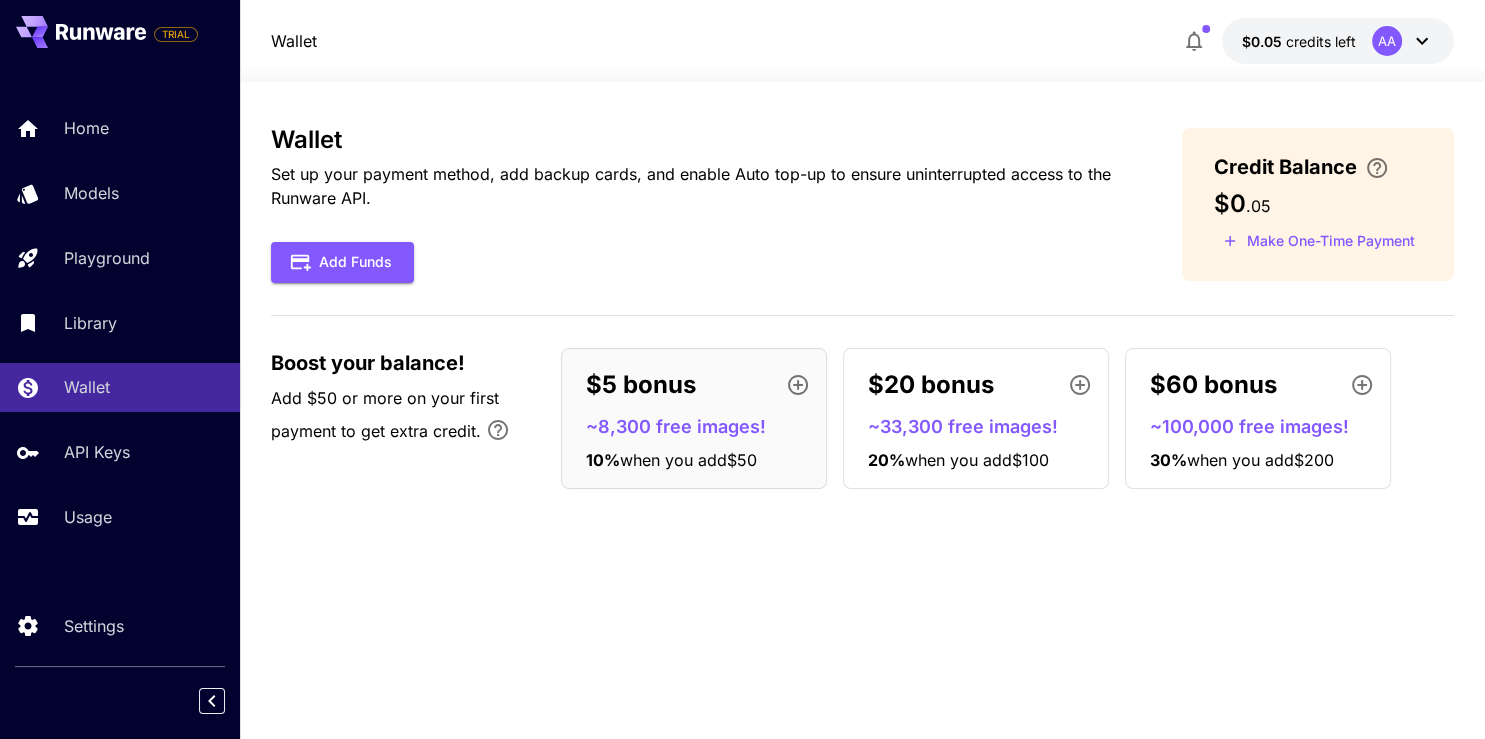 click on "Add Funds" at bounding box center [694, 262] 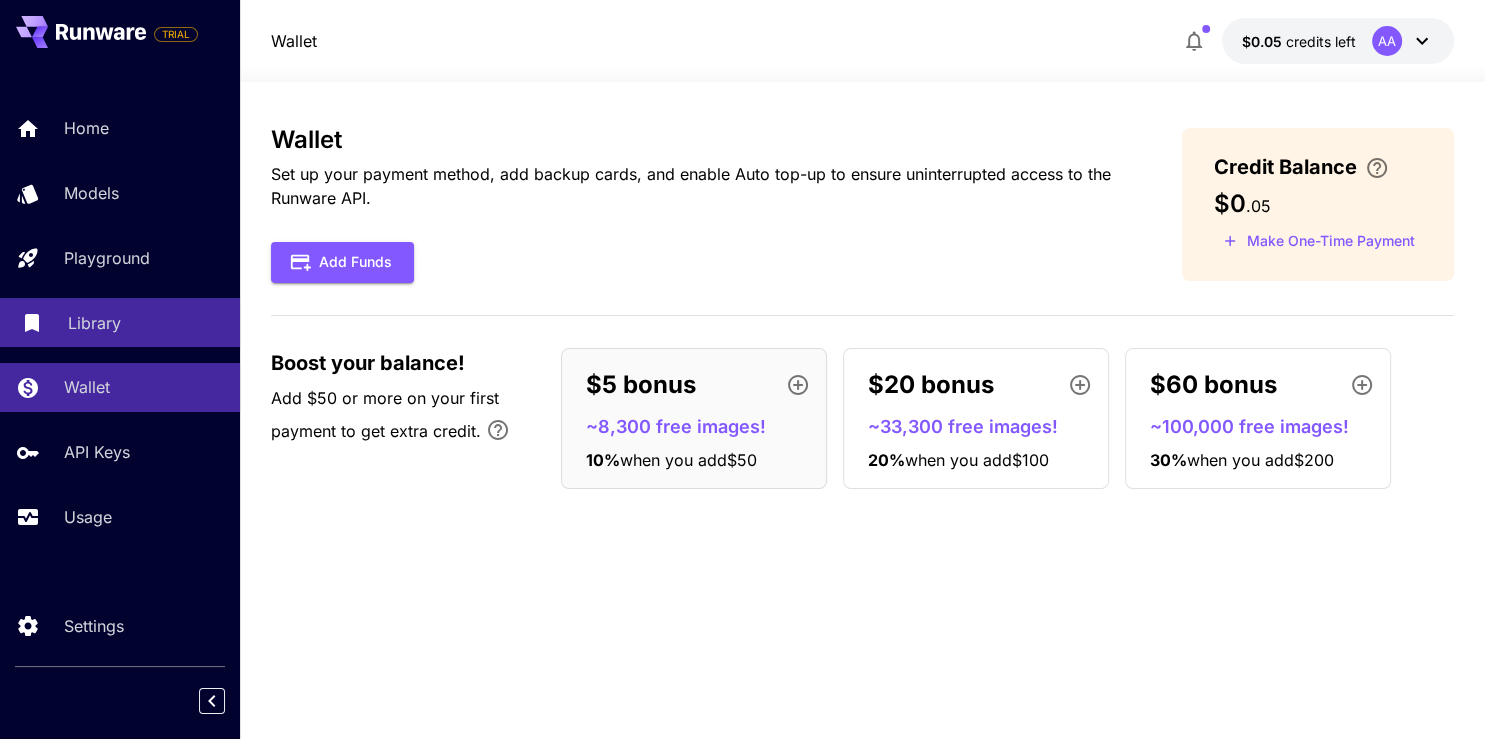 click on "Library" at bounding box center (94, 323) 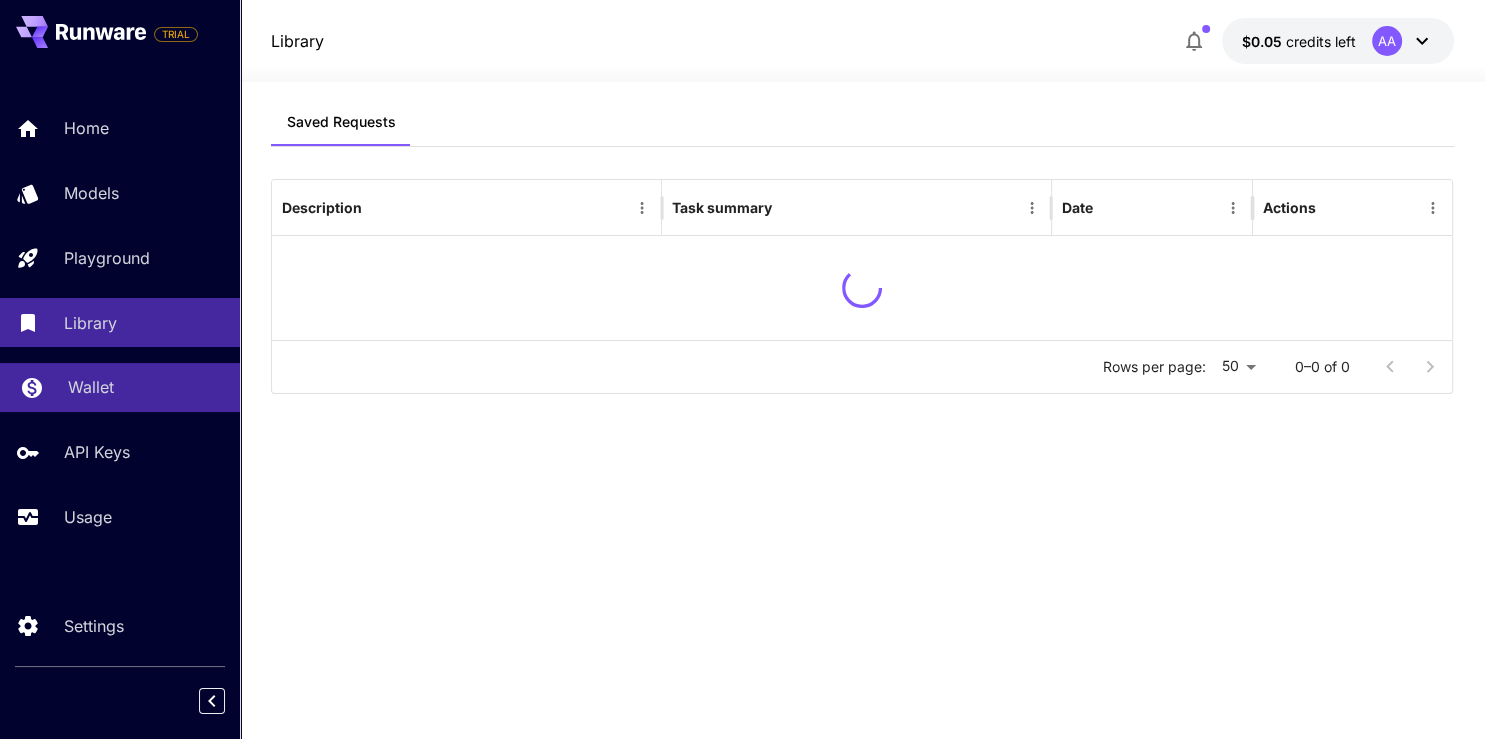 click on "Wallet" at bounding box center [91, 387] 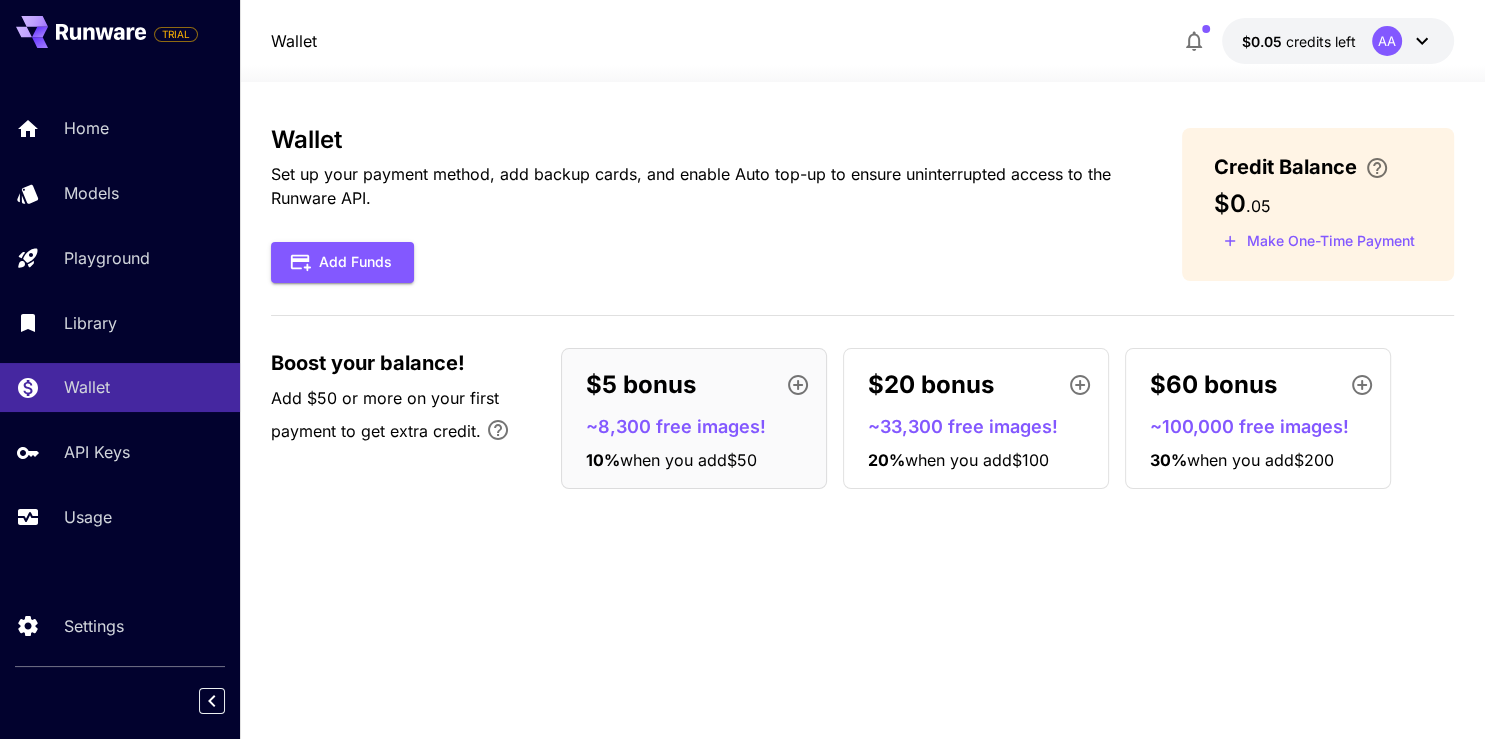 click on "~8,300 free images!" at bounding box center (702, 426) 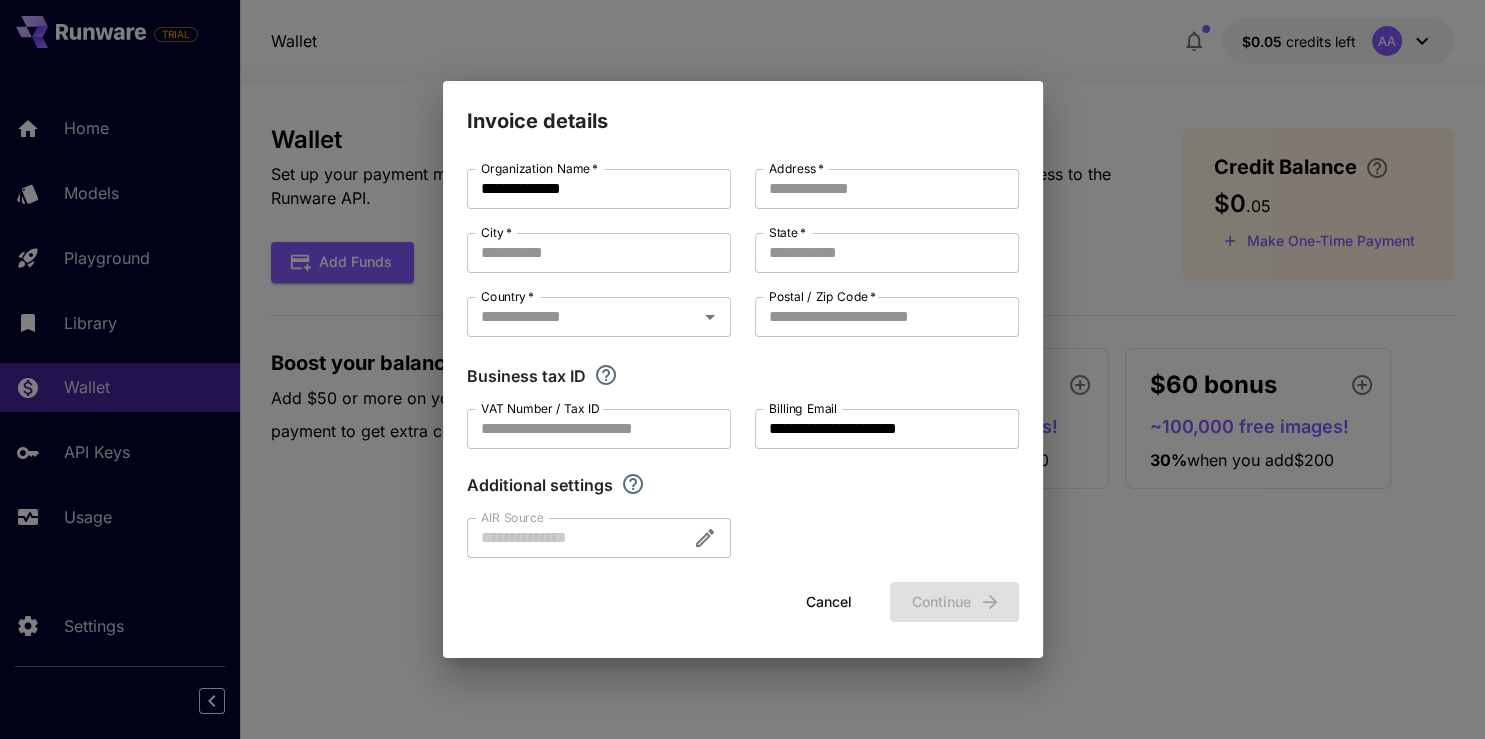 click on "**********" at bounding box center [742, 369] 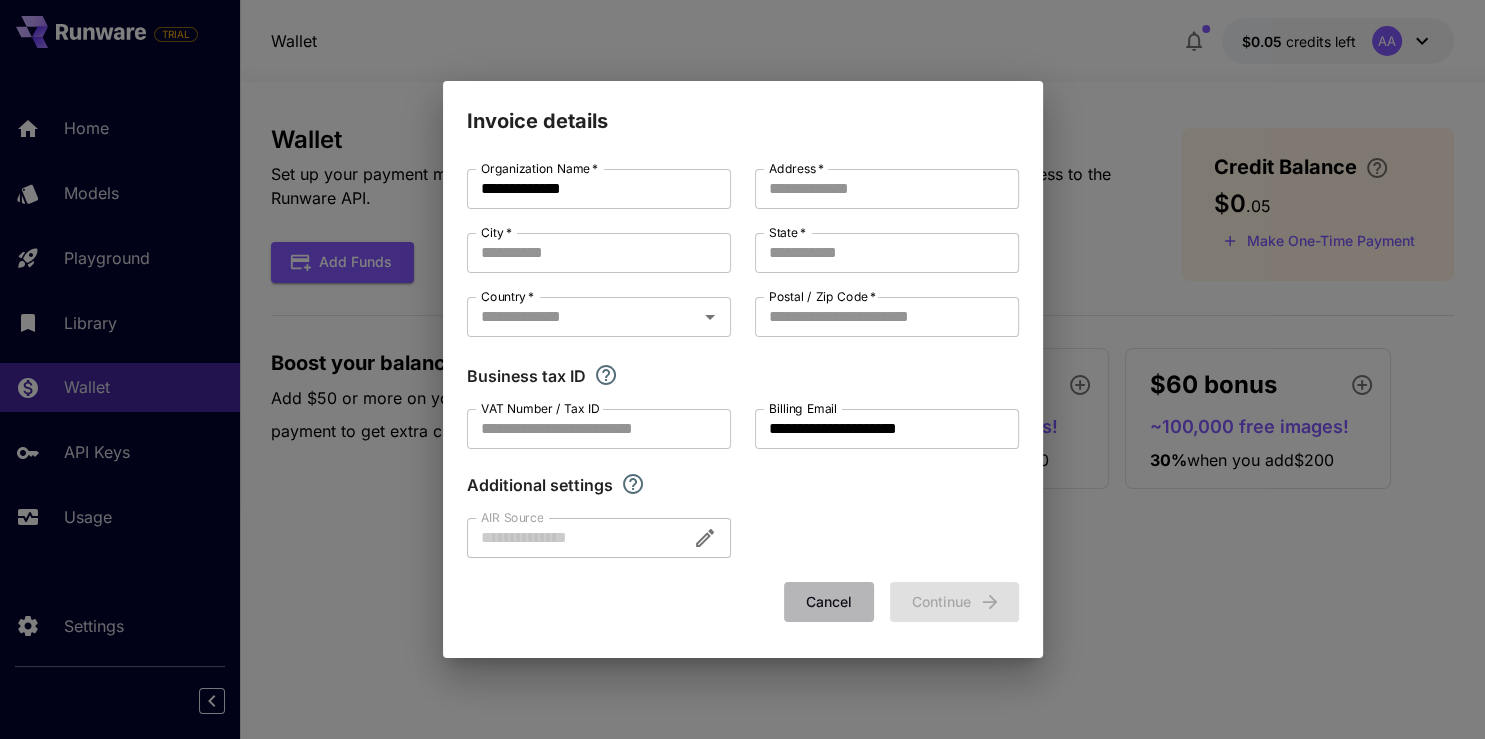 click on "Cancel" at bounding box center [829, 602] 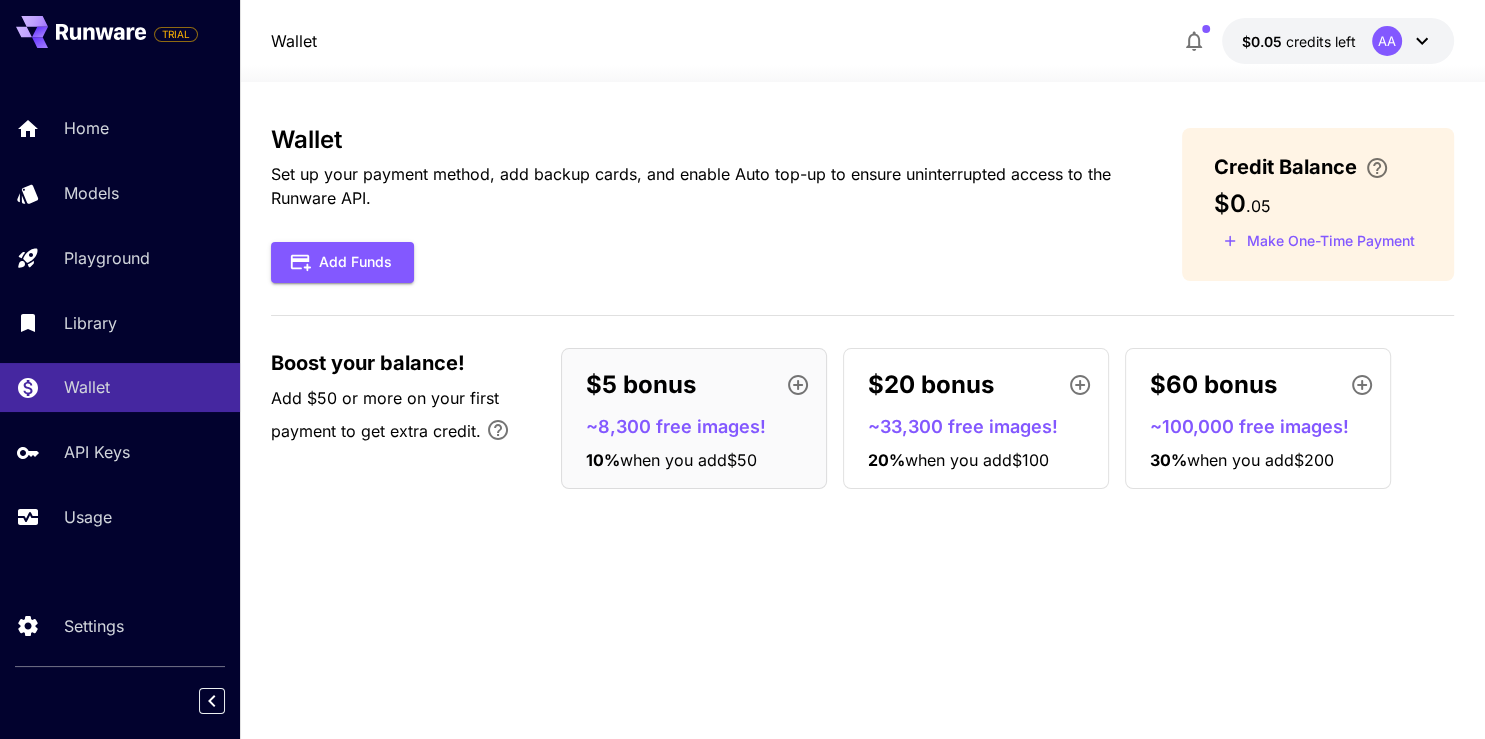 click on "Wallet Set up your payment method, add backup cards, and enable Auto top-up to ensure uninterrupted access to the Runware API. Add Funds Credit Balance $0 . 05 Make One-Time Payment Boost your balance! Add $50 or more on your first payment to get extra credit. $5 bonus ~8,300 free images!   10 %  when you add  $50 $20 bonus ~33,300 free images!   20 %  when you add  $100 $60 bonus ~100,000 free images!   30 %  when you add  $200" at bounding box center (862, 410) 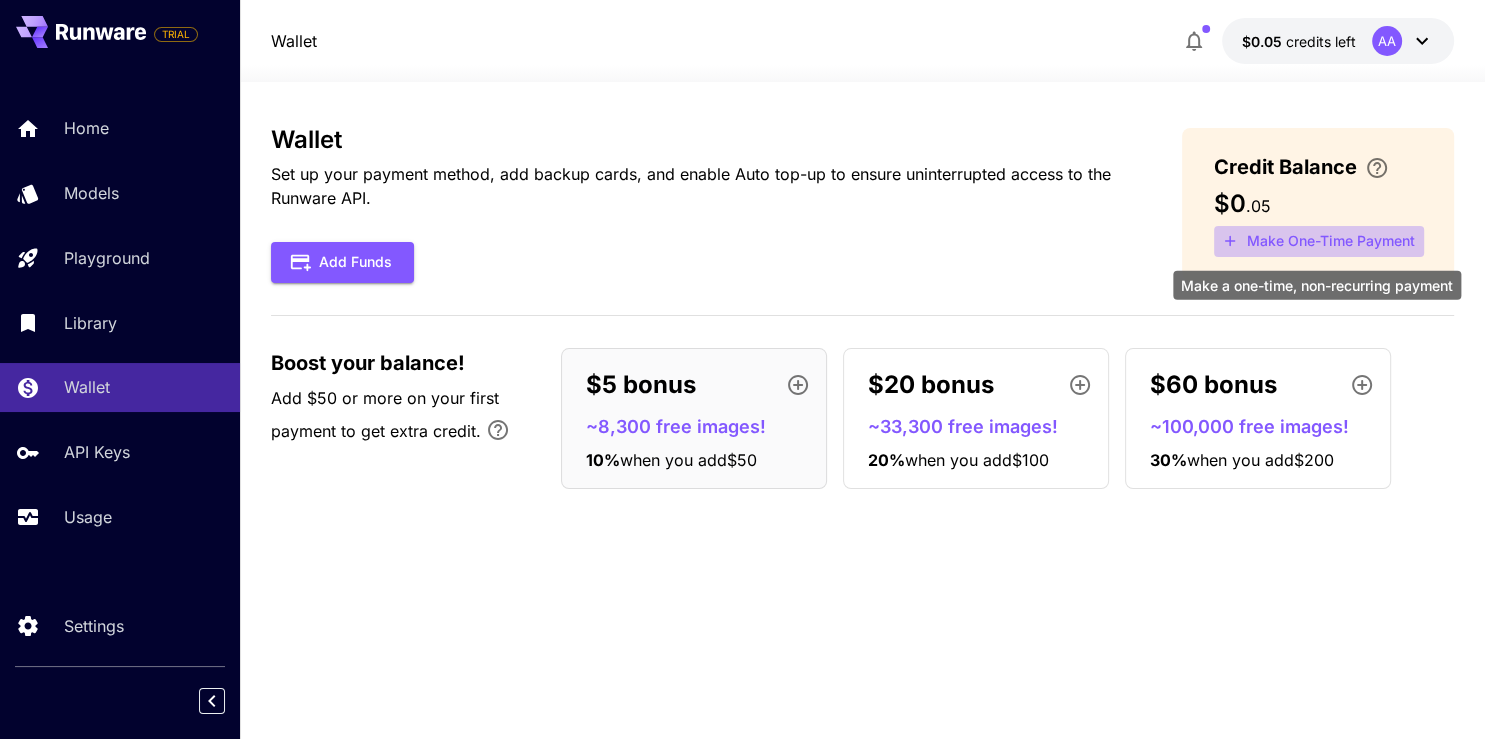click on "Make One-Time Payment" at bounding box center [1319, 241] 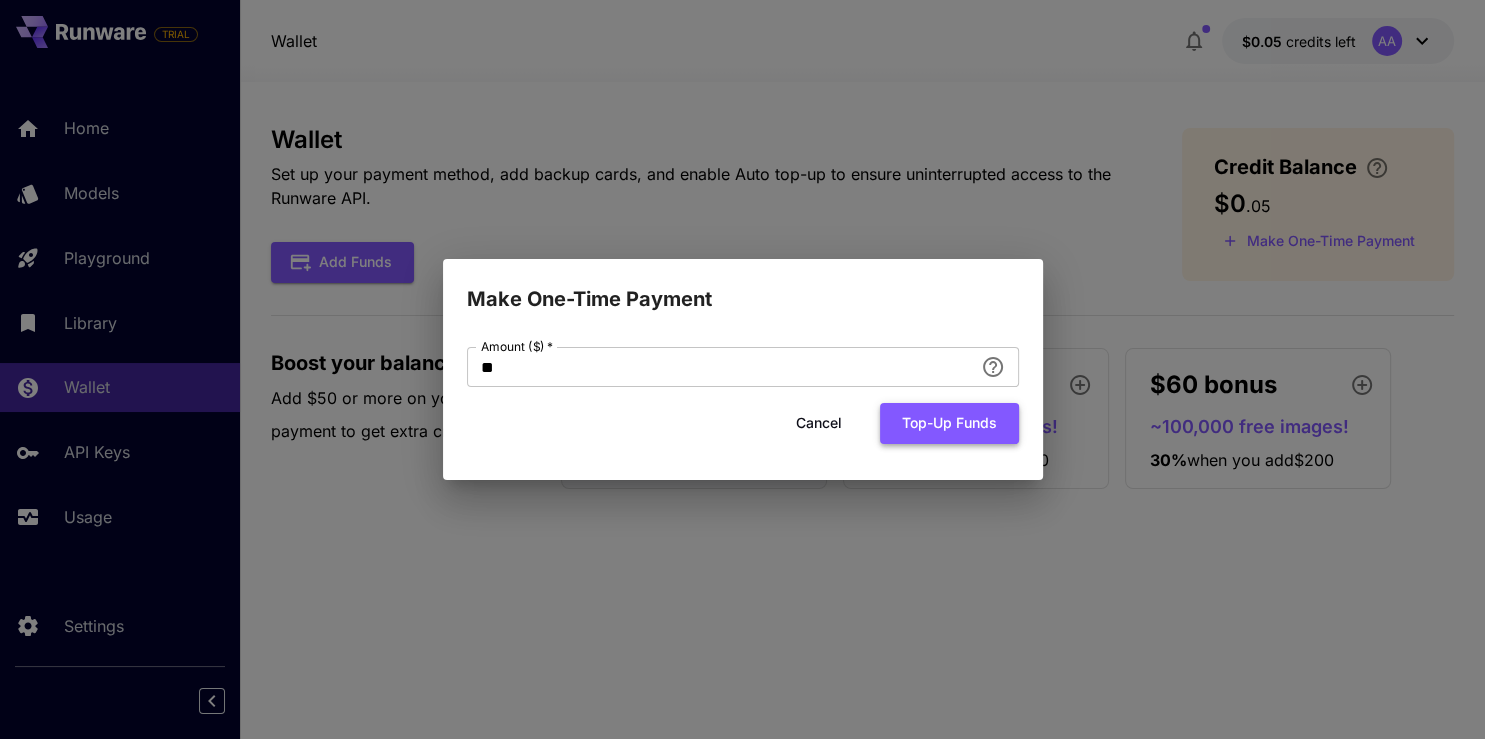 click on "Top-up funds" at bounding box center [949, 423] 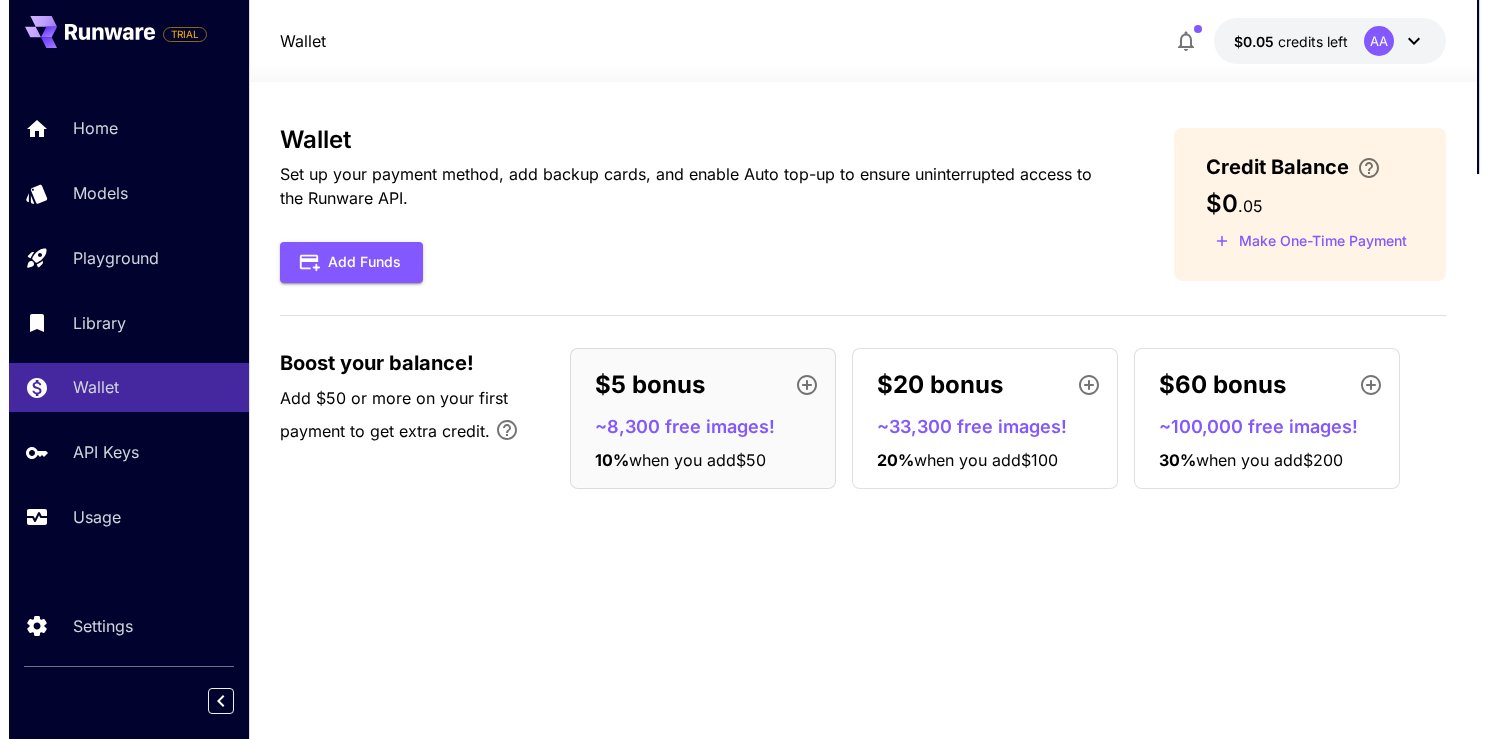 scroll, scrollTop: 0, scrollLeft: 0, axis: both 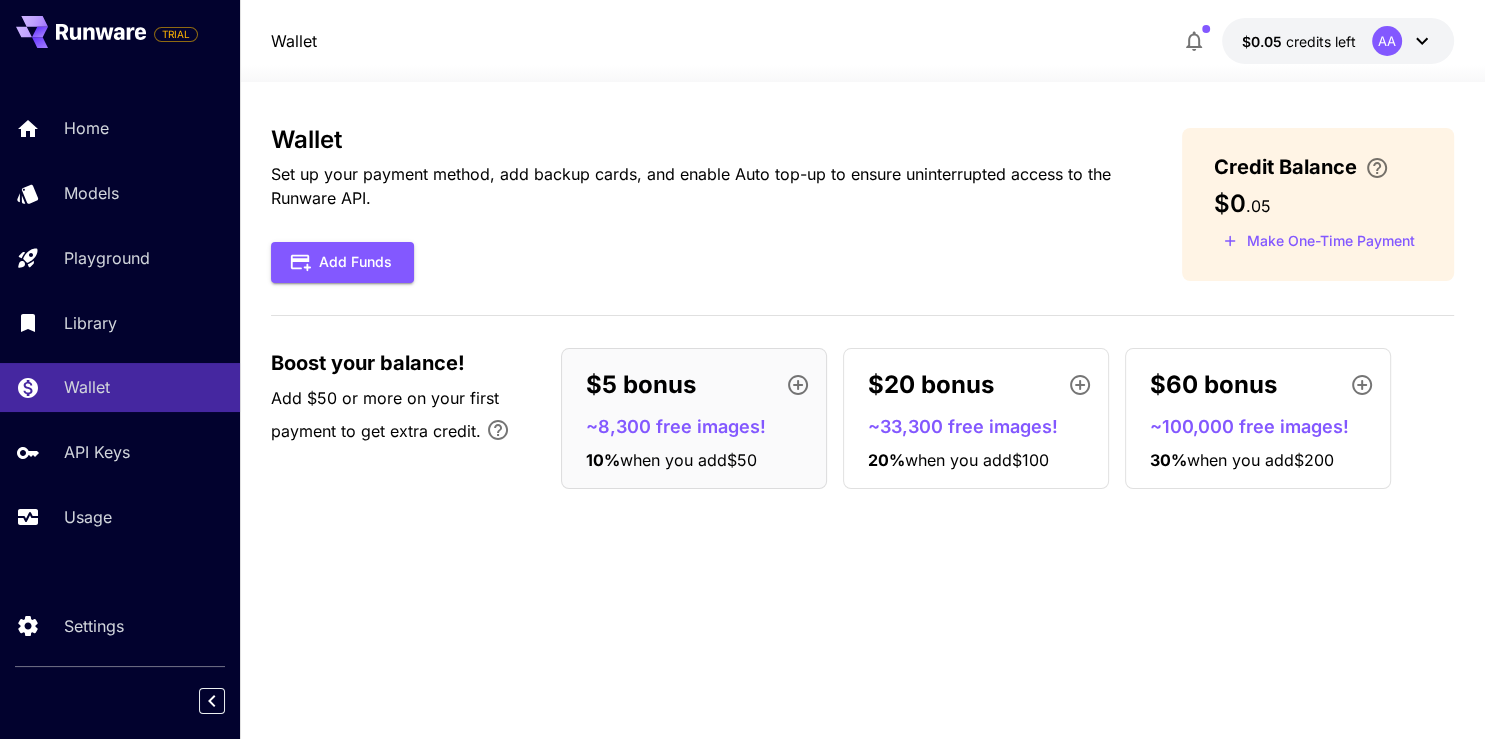 click 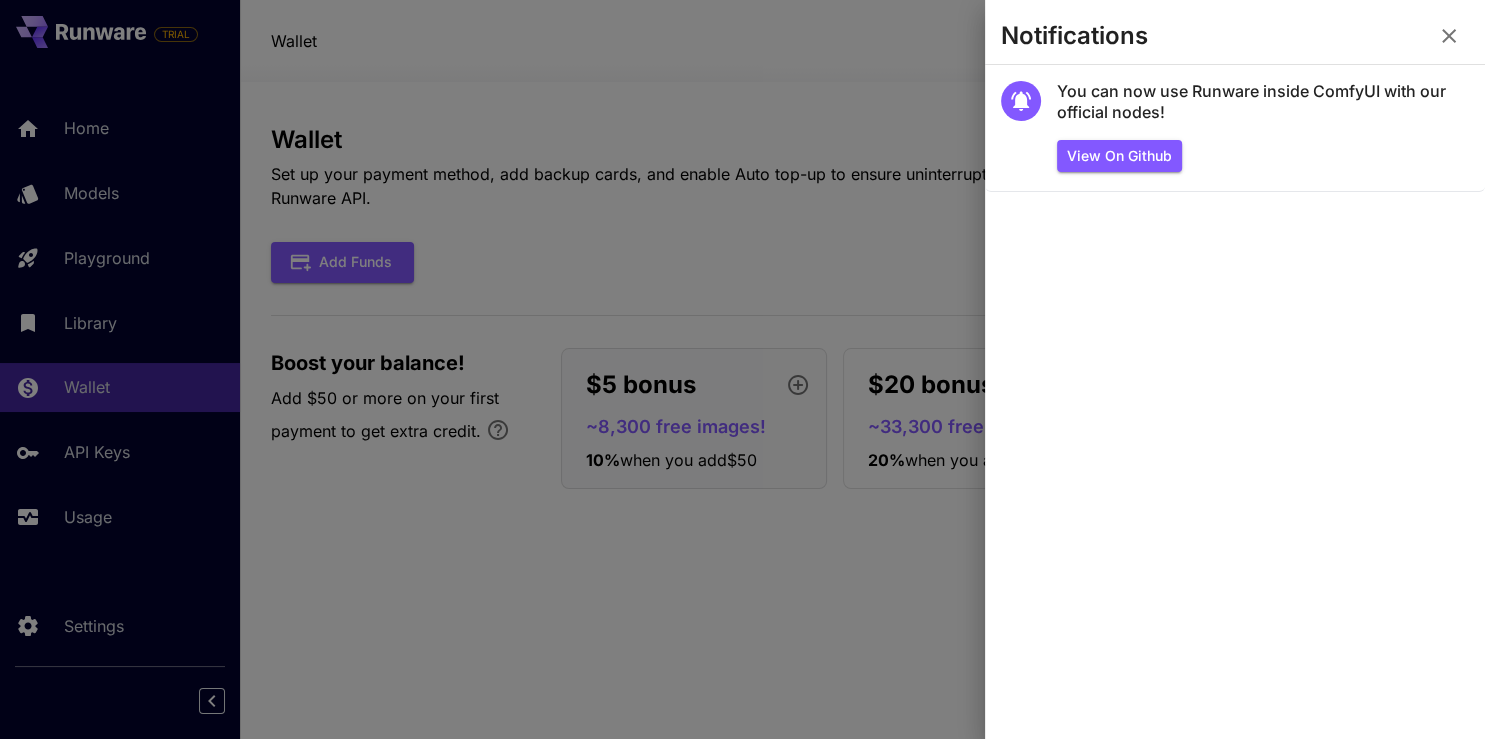 click at bounding box center (742, 369) 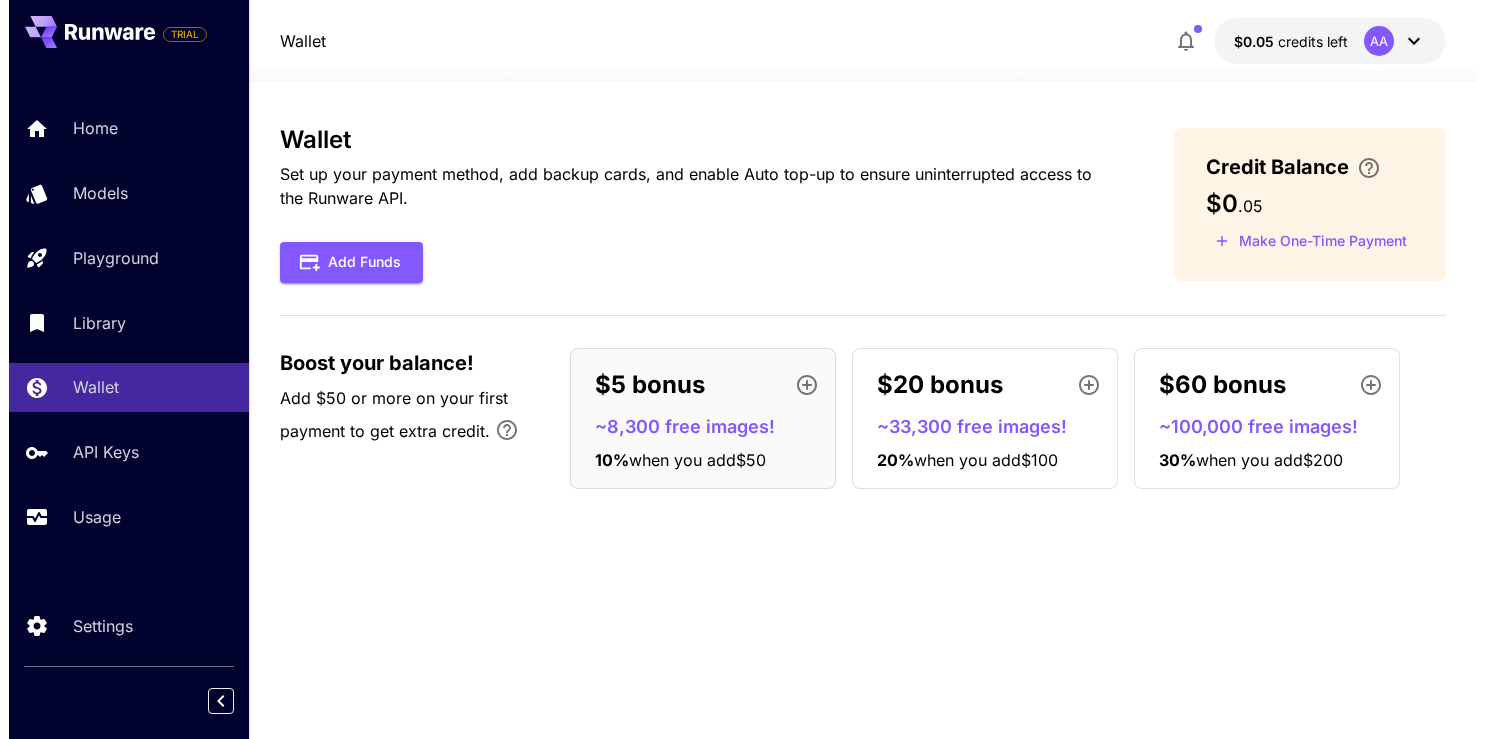 scroll, scrollTop: 0, scrollLeft: 0, axis: both 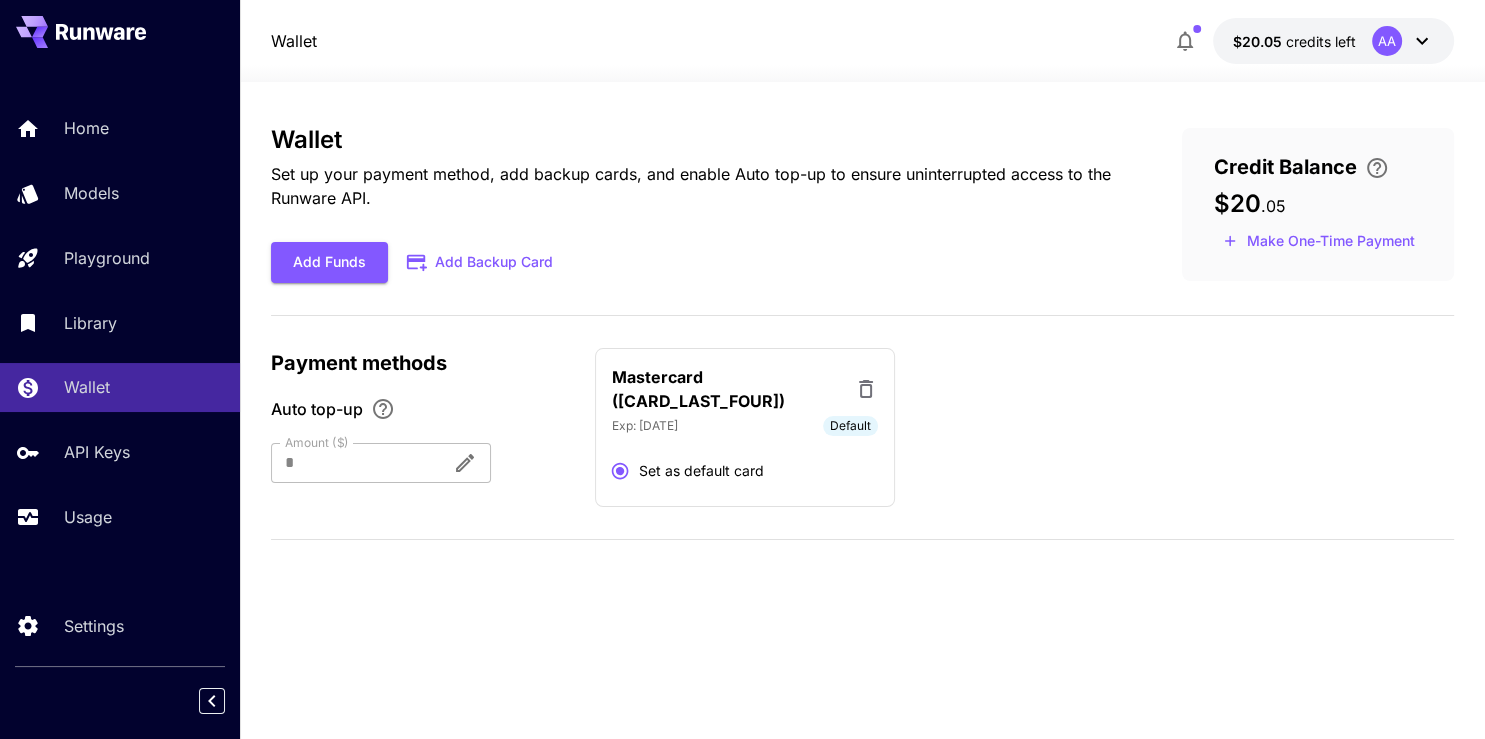 click on "Wallet Set up your payment method, add backup cards, and enable Auto top-up to ensure uninterrupted access to the Runware API. Add Funds Add Backup Card Credit Balance $20 . 05 Make One-Time Payment Payment methods Auto top-up Amount ($) * Amount ($) Mastercard ([CARD_LAST_FOUR]) Exp: [DATE] Default Set as default card" at bounding box center [862, 410] 